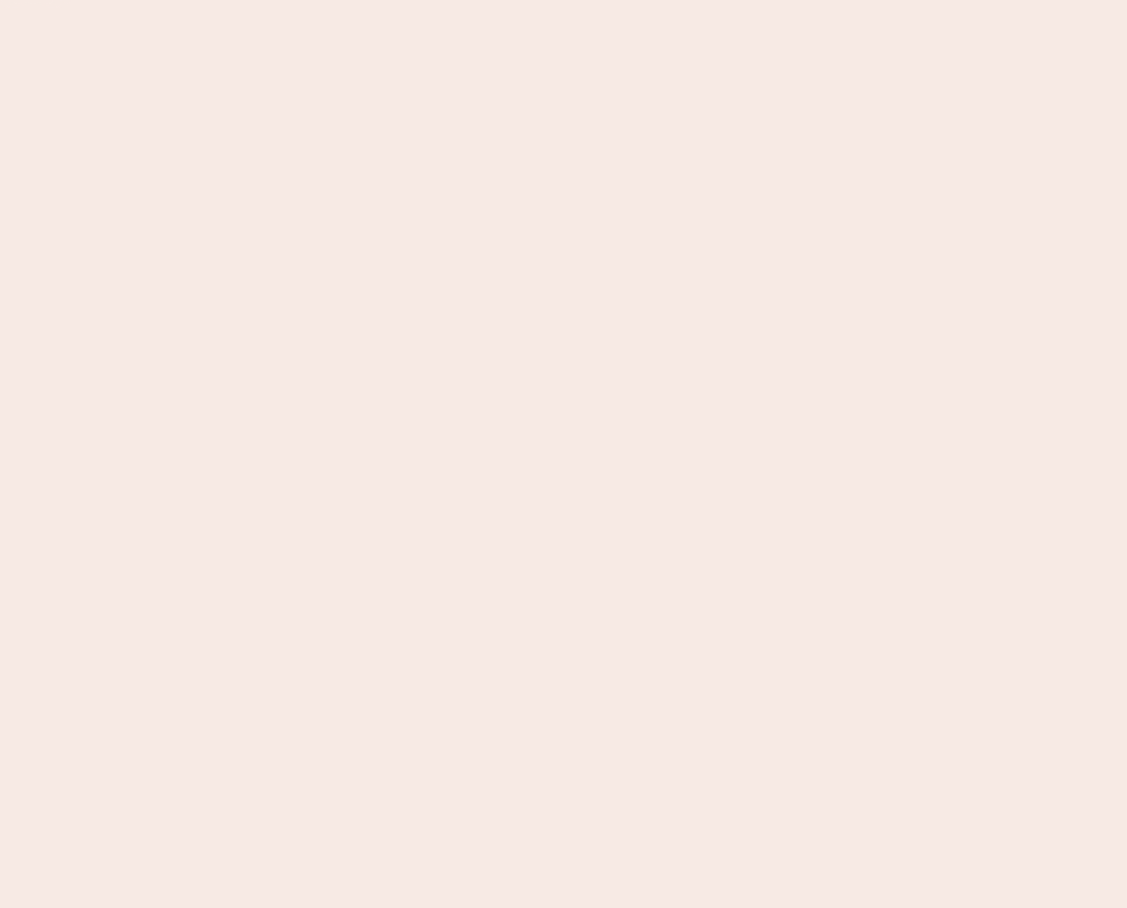 scroll, scrollTop: 0, scrollLeft: 0, axis: both 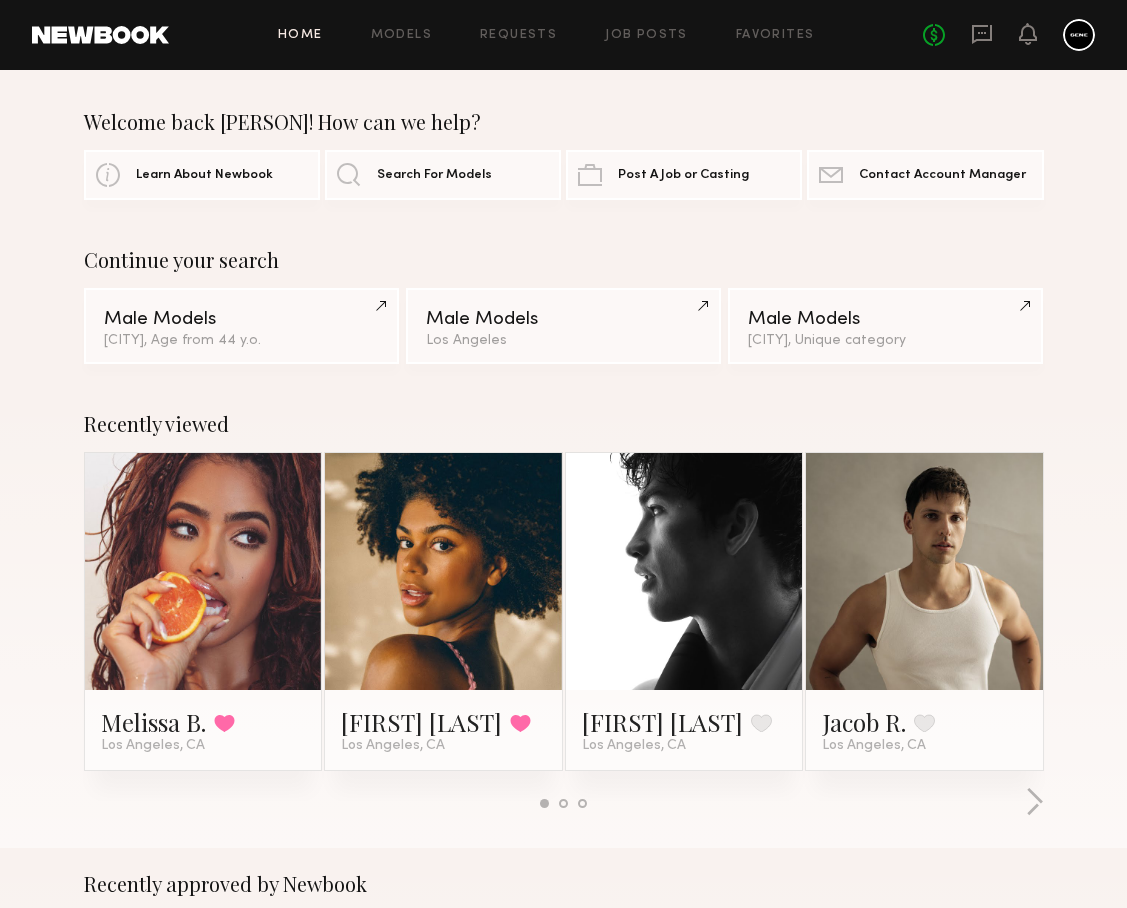 click on "No fees up to $5,000" 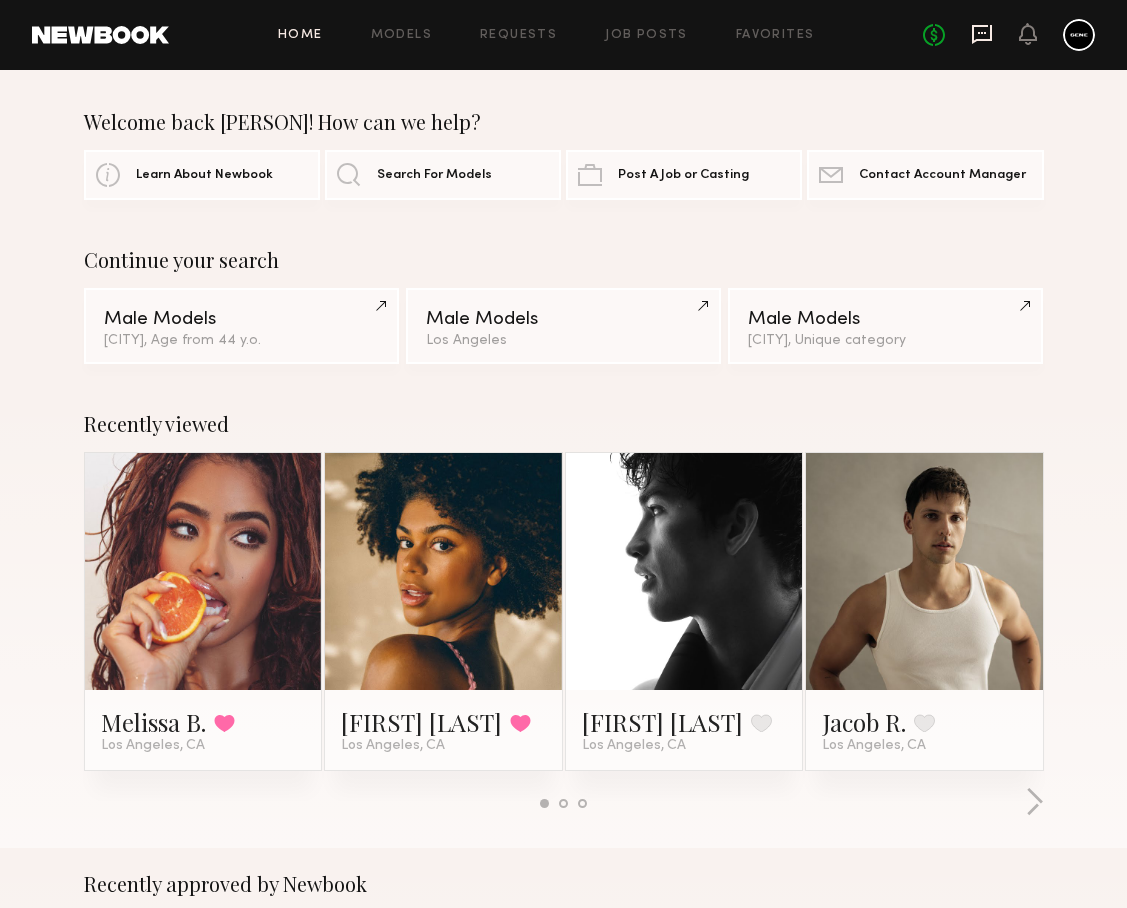 click 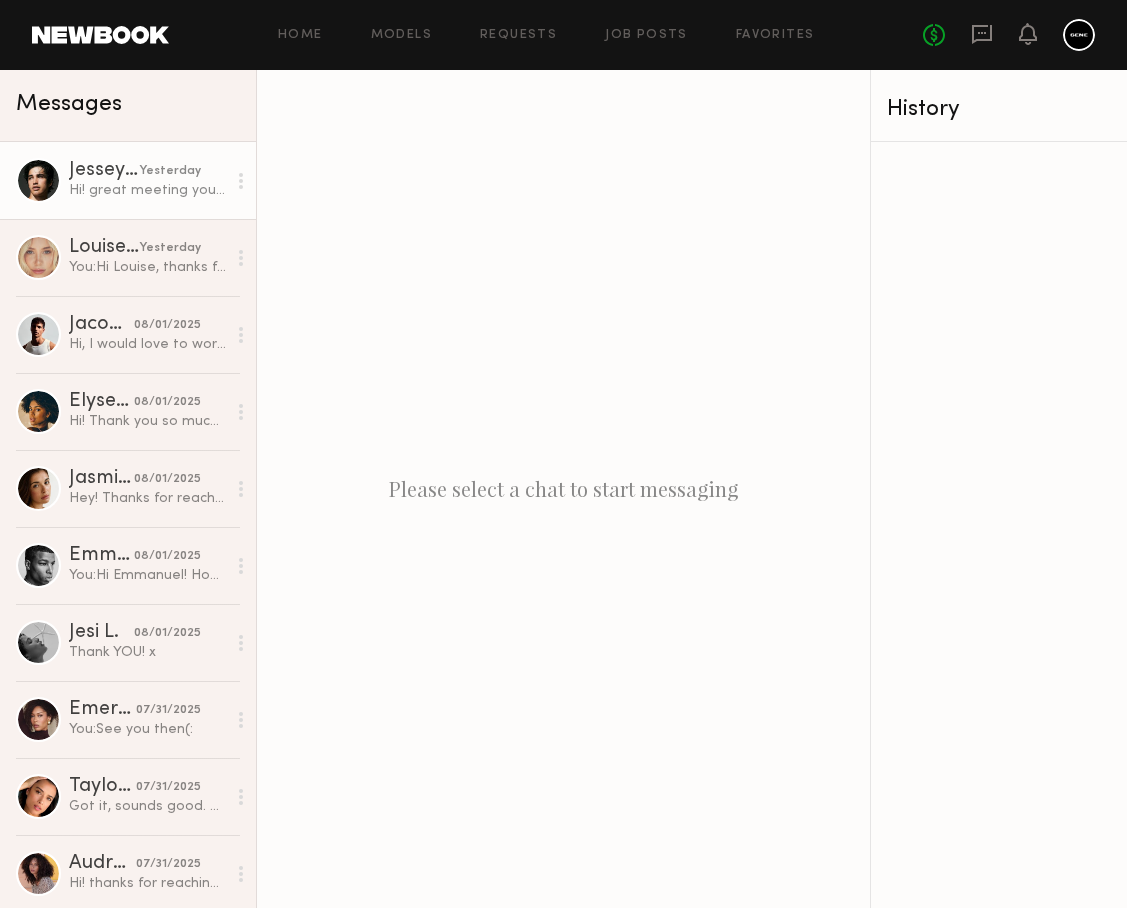 click on "[FIRST] [LAST] yesterday Hi! great meeting you as well. Cell?
[PHONE]" 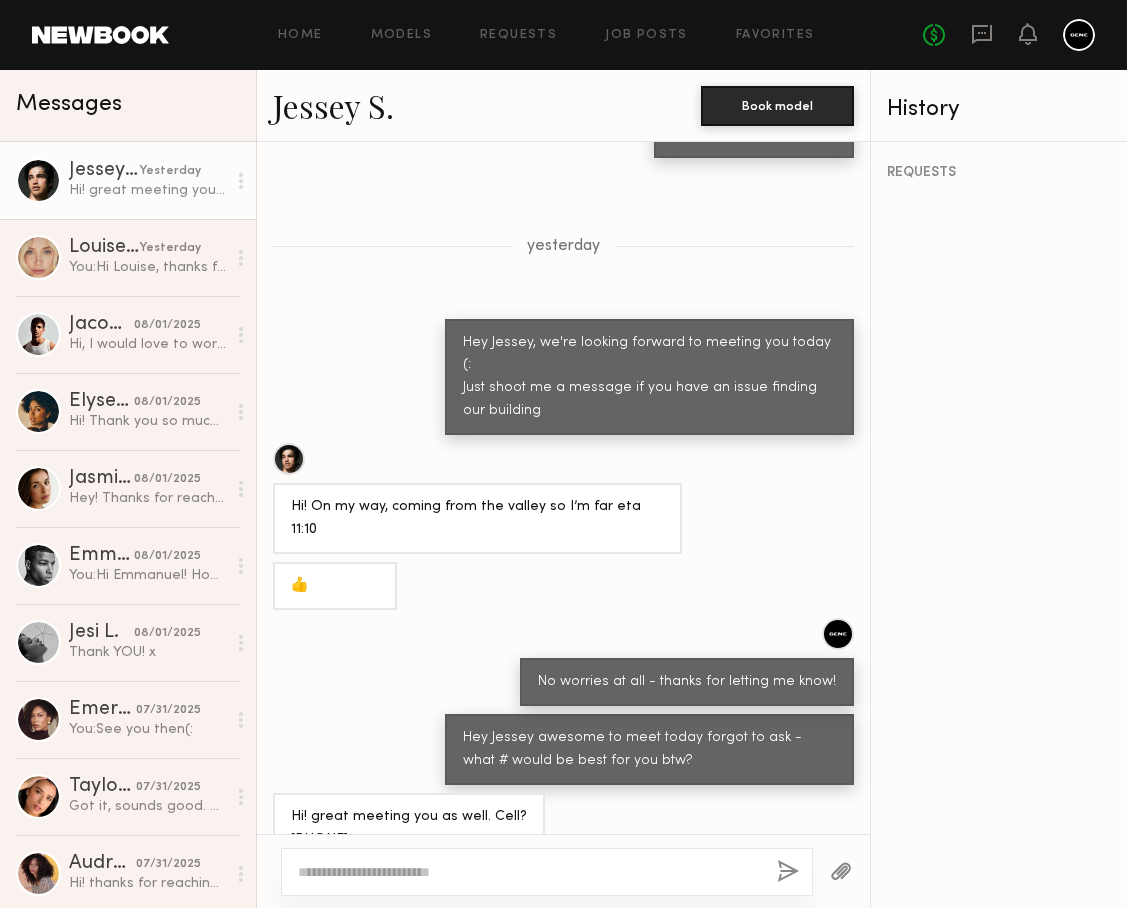 scroll, scrollTop: 809, scrollLeft: 0, axis: vertical 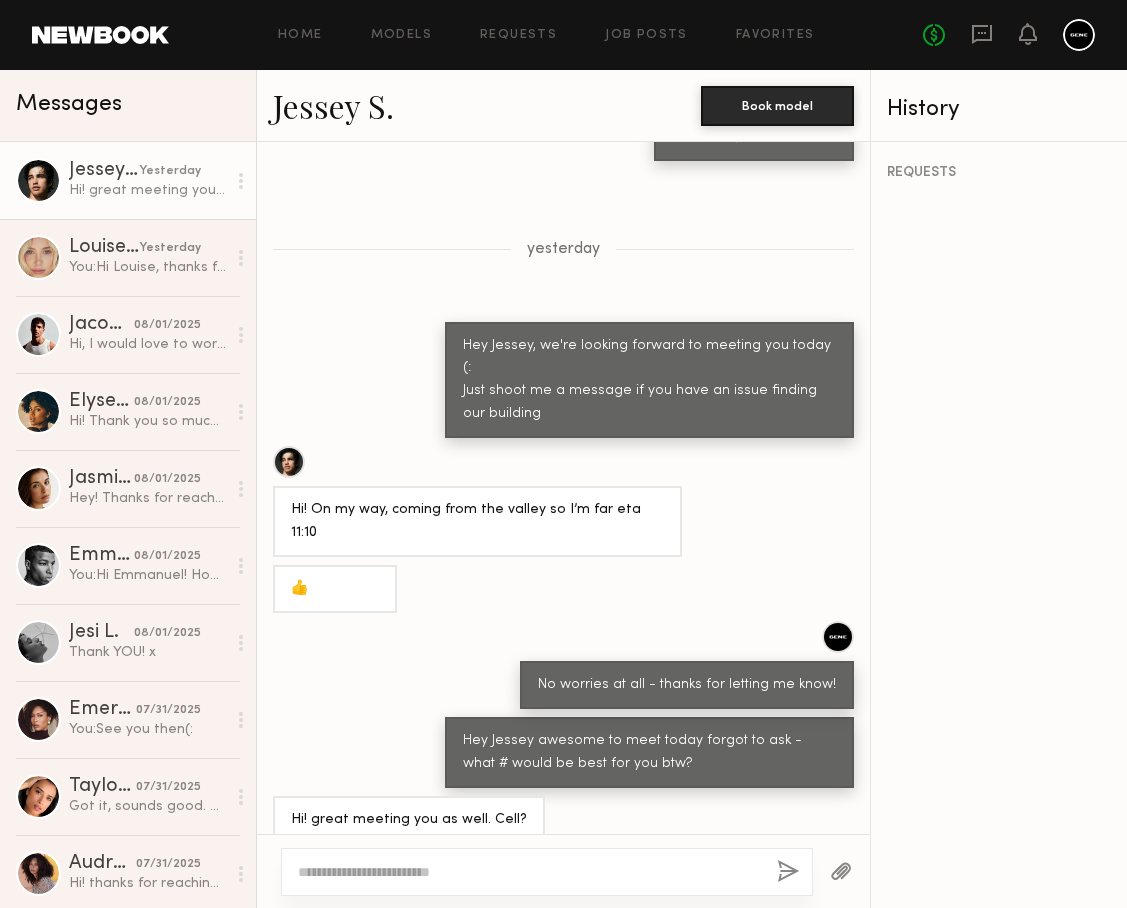 click 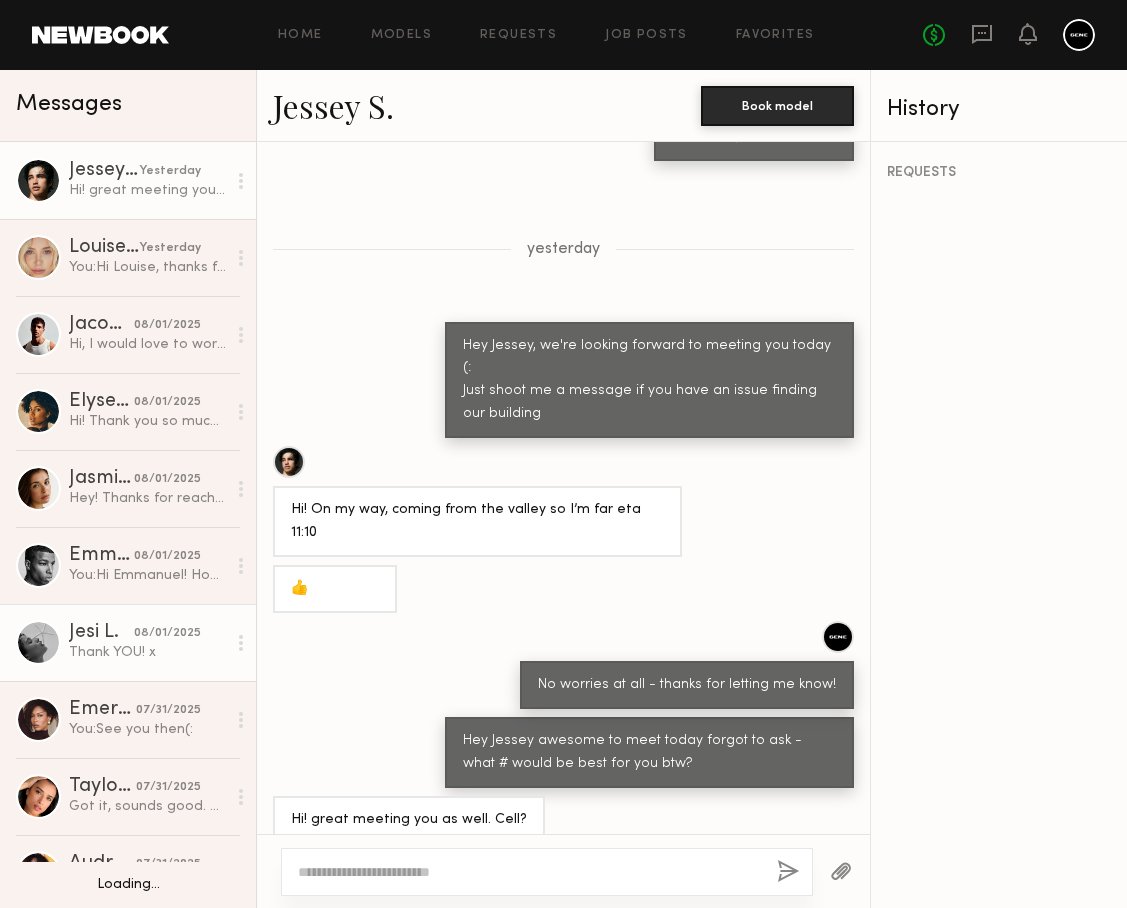 scroll, scrollTop: 50, scrollLeft: 0, axis: vertical 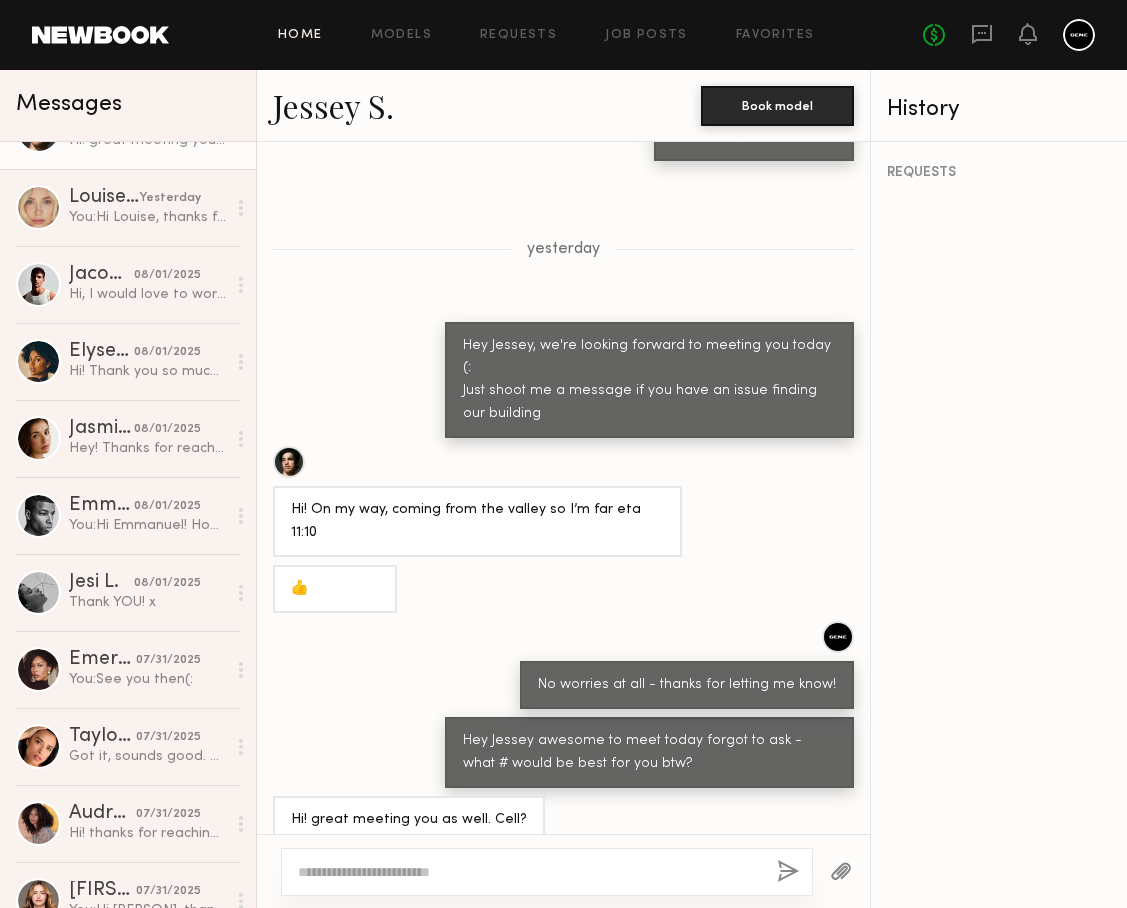 click on "Home" 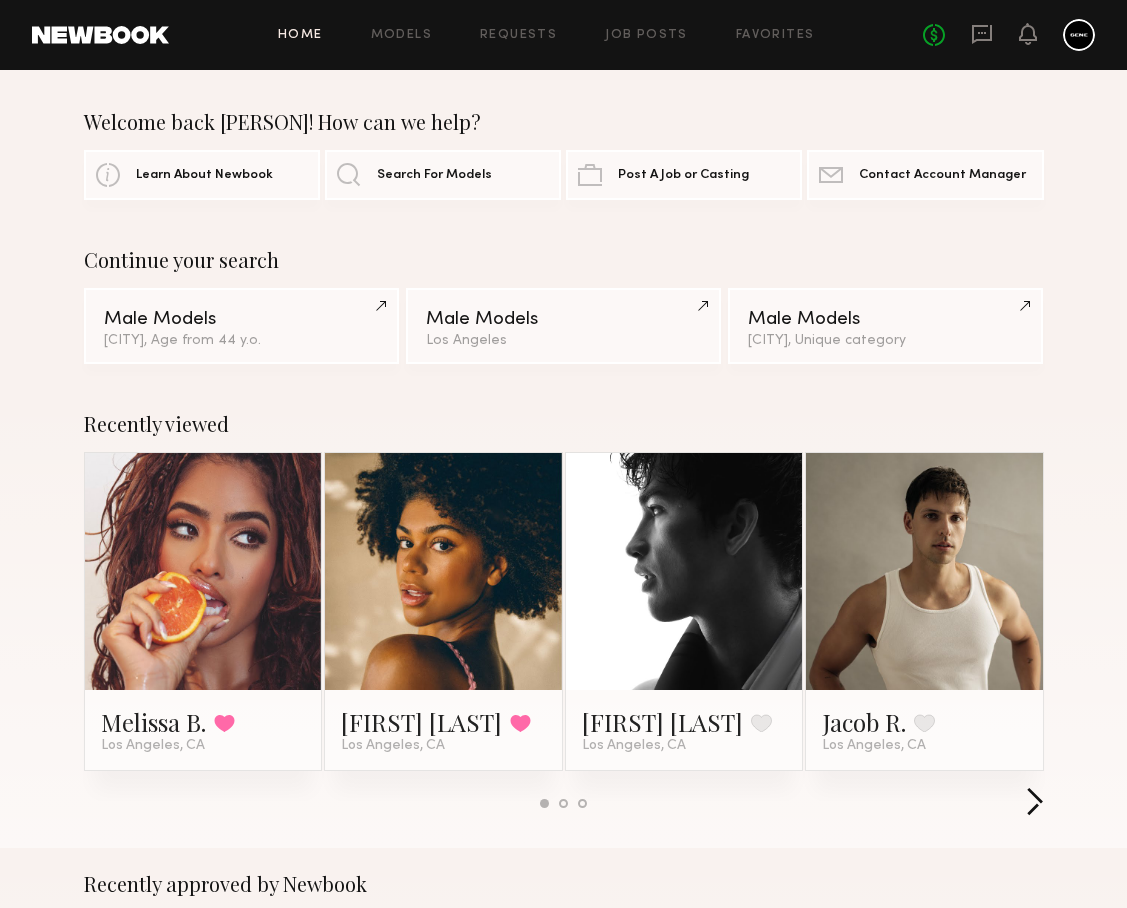 click 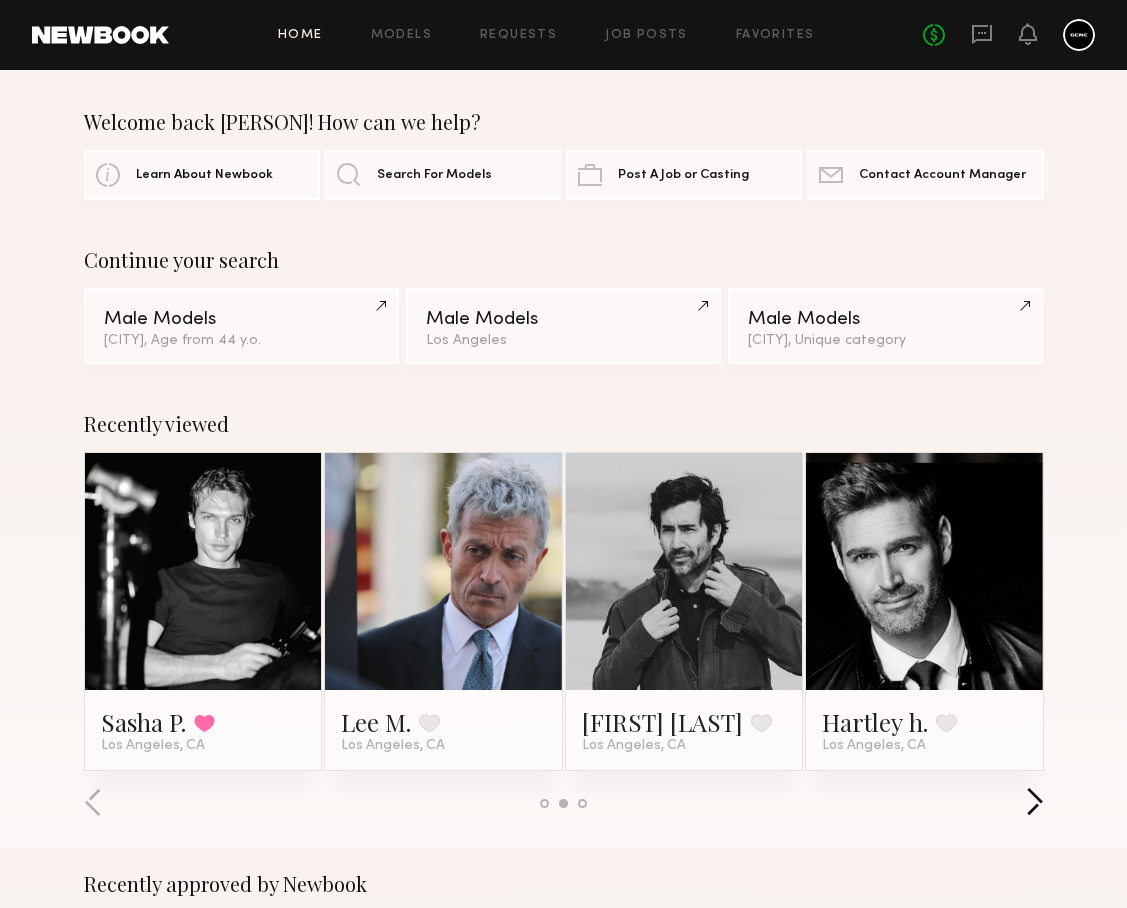 click 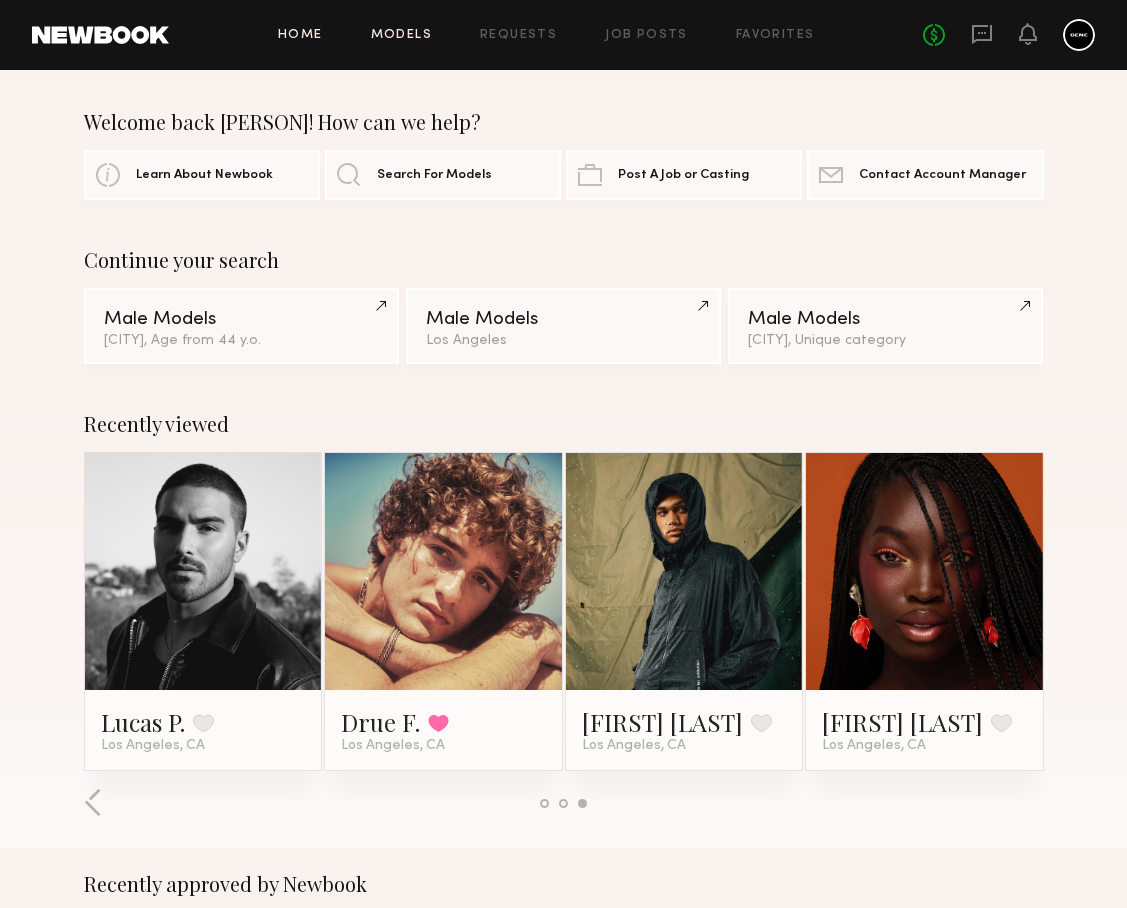 click on "Models" 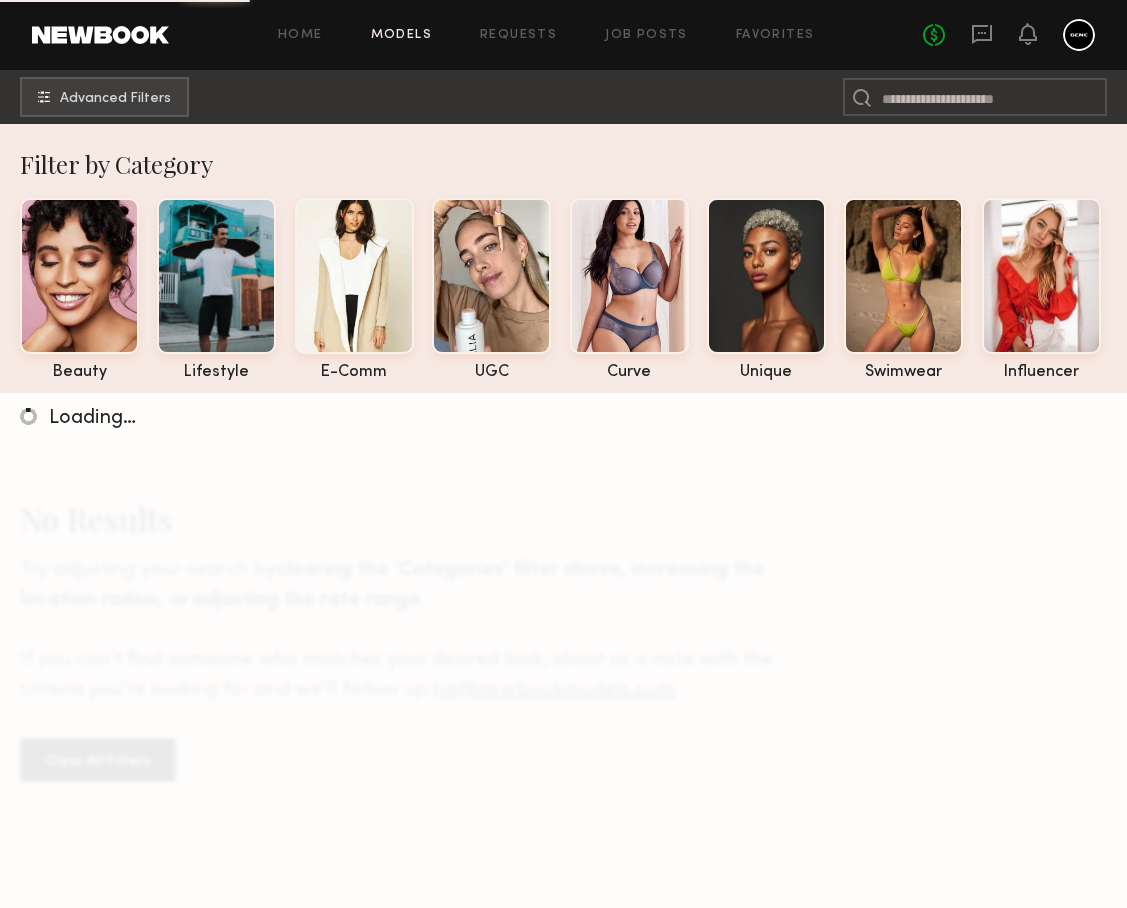 click on "Home Models Requests Job Posts Favorites Sign Out No fees up to $5,000" 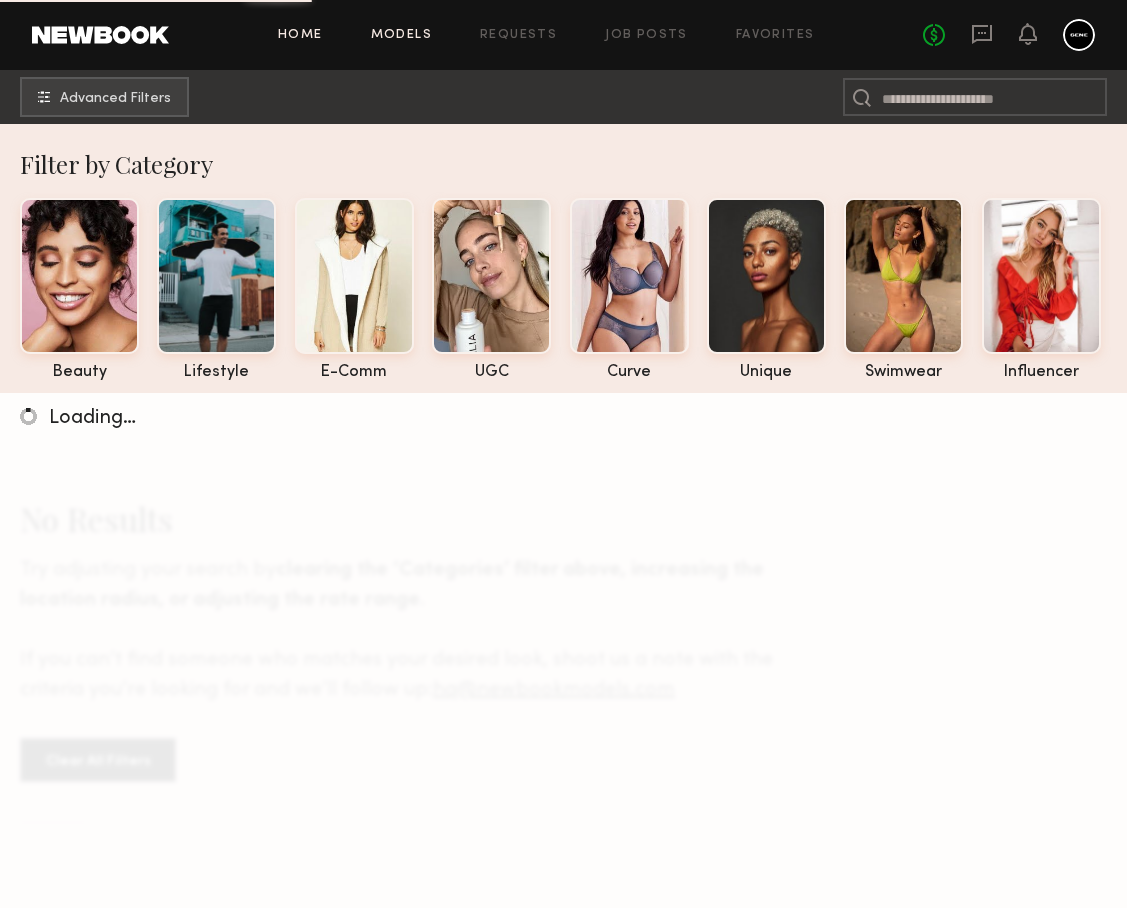 click on "Home" 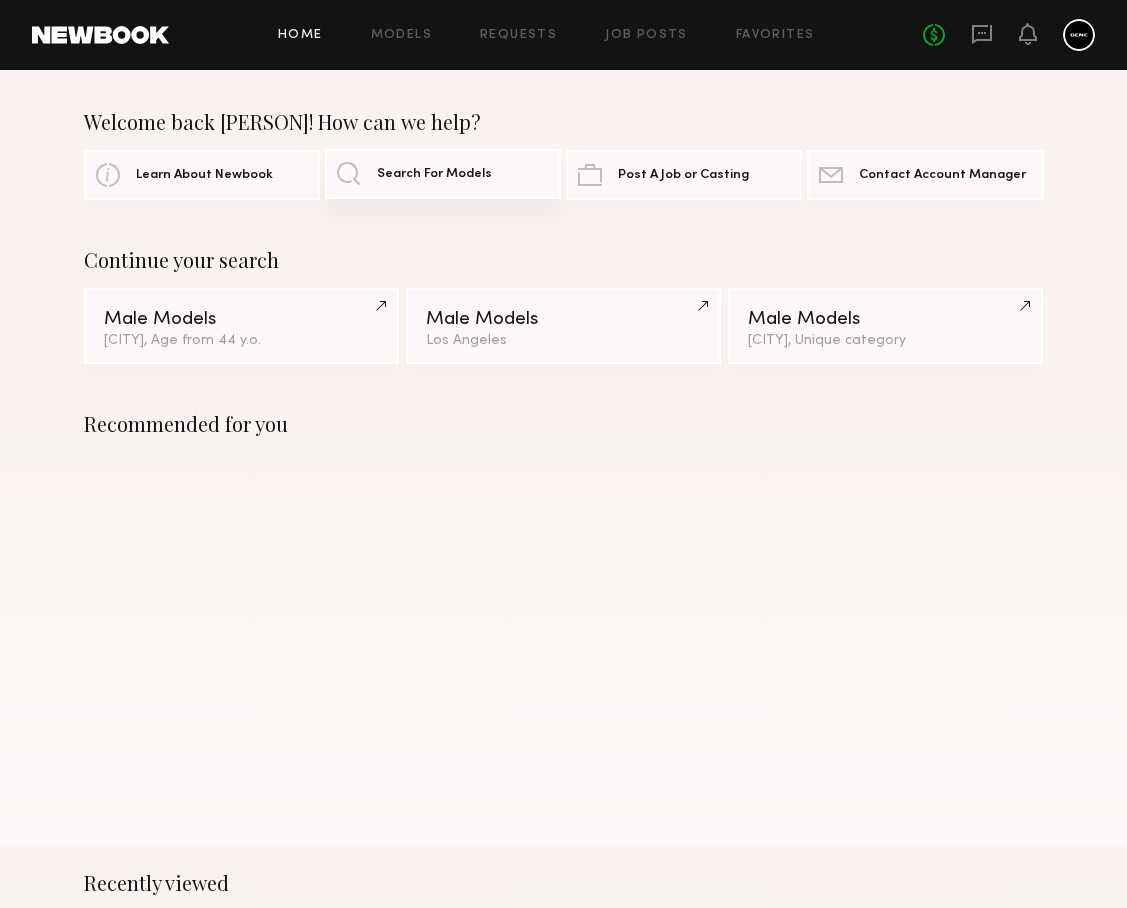 click on "Search For Models" 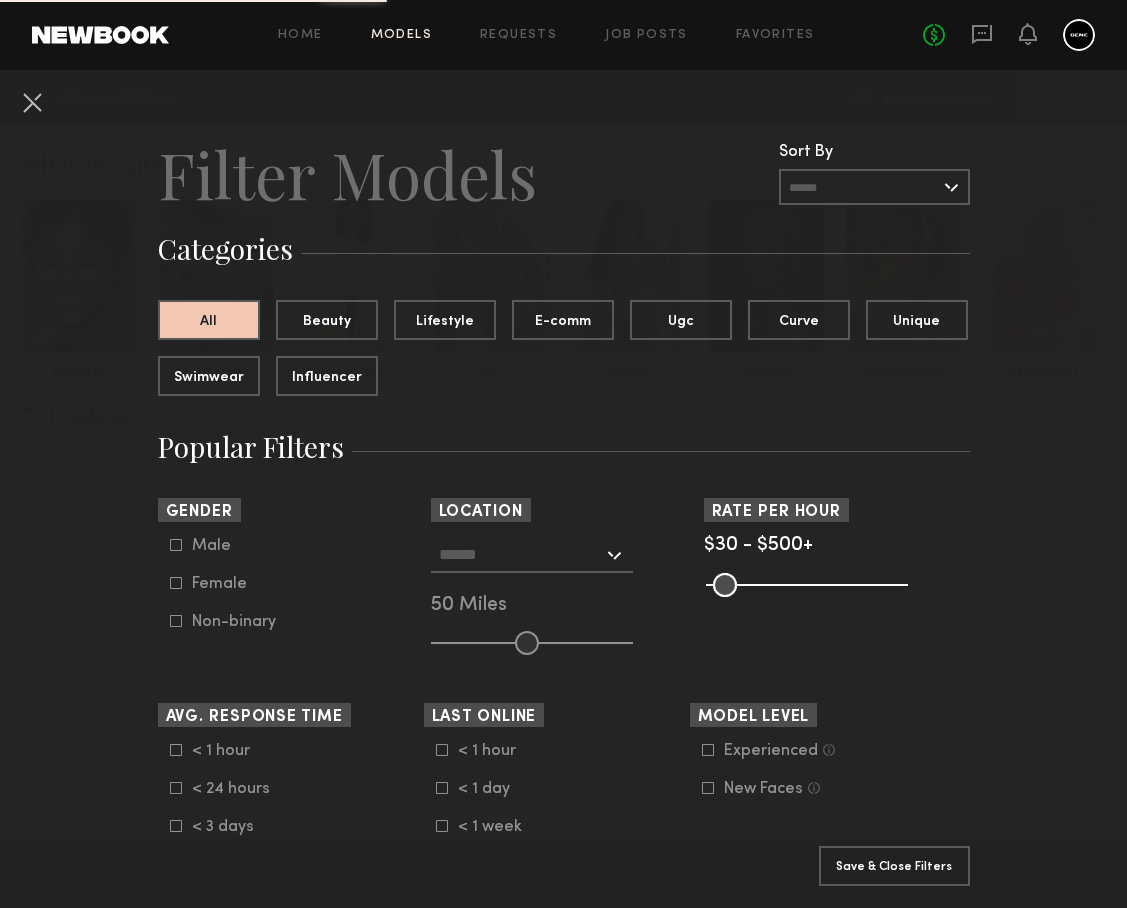 click 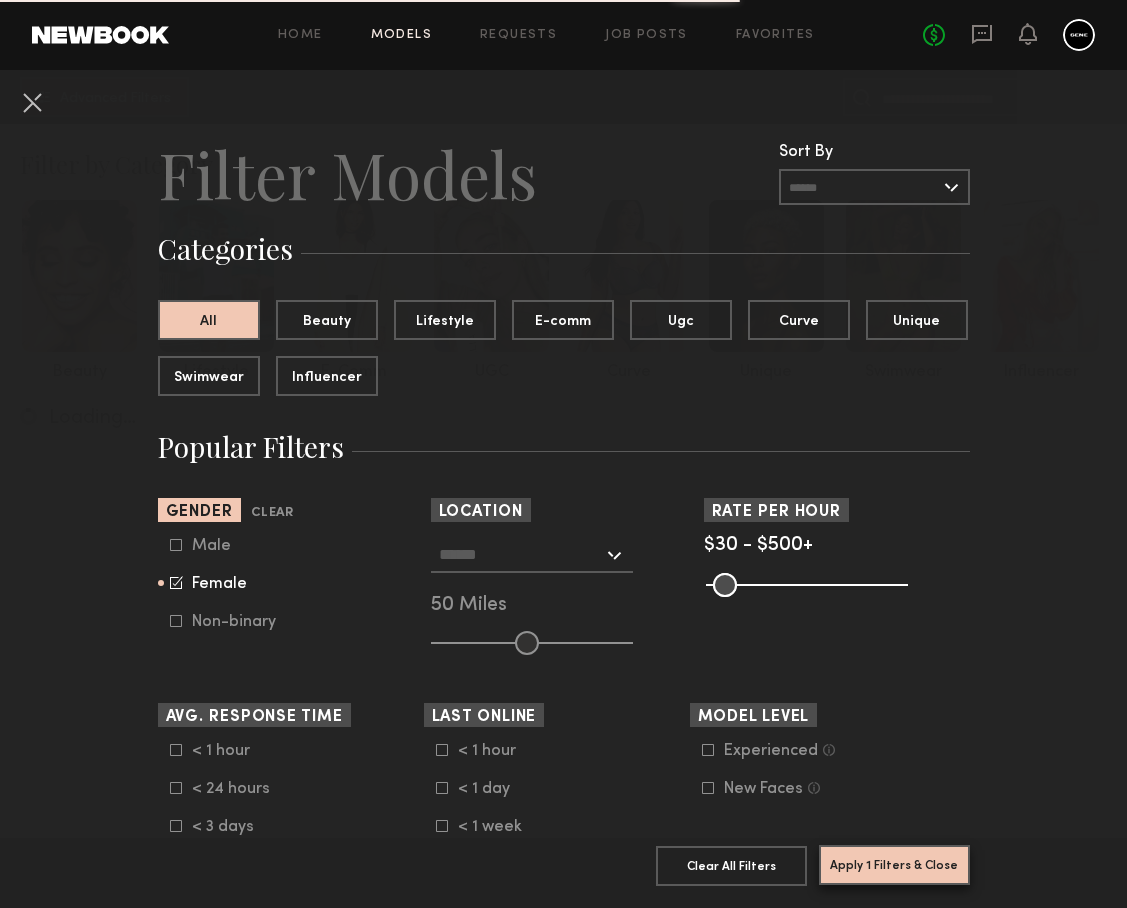 click on "Apply 1 Filters & Close" 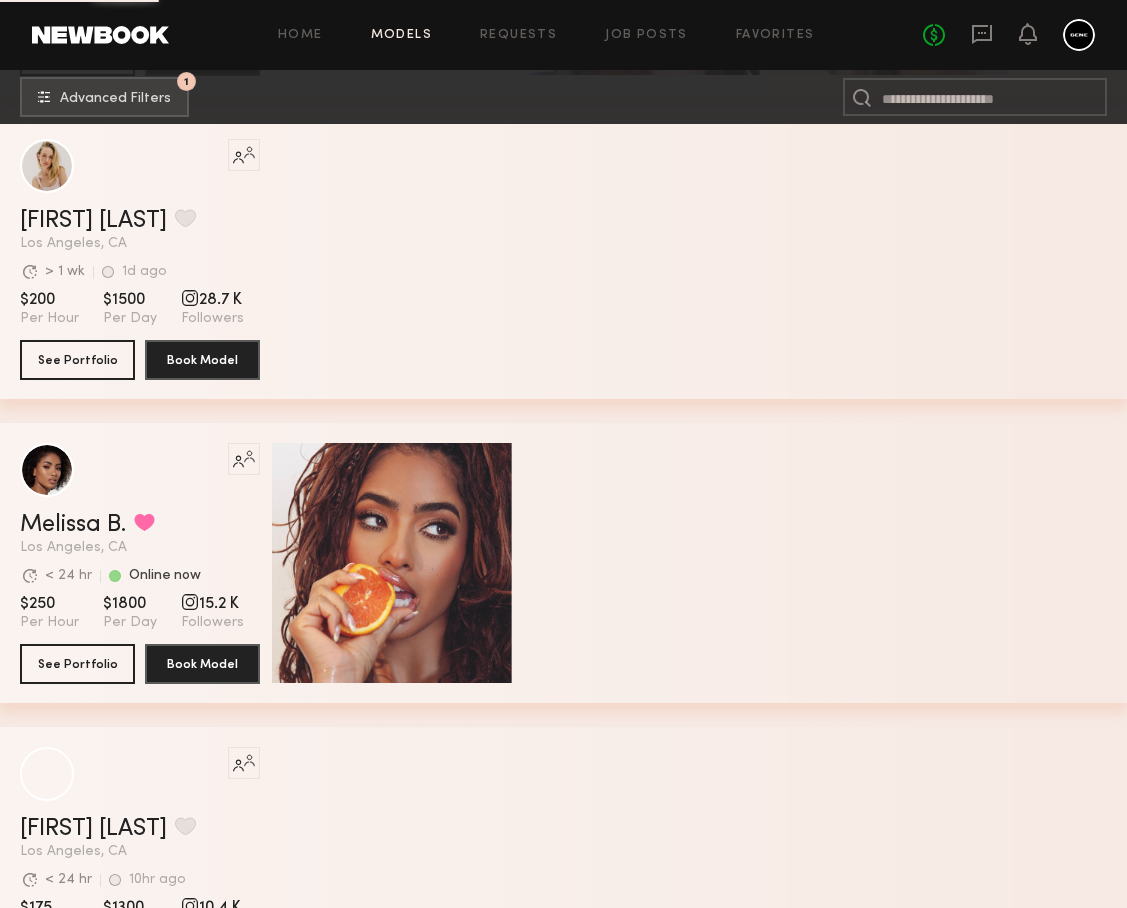 scroll, scrollTop: 1863, scrollLeft: 0, axis: vertical 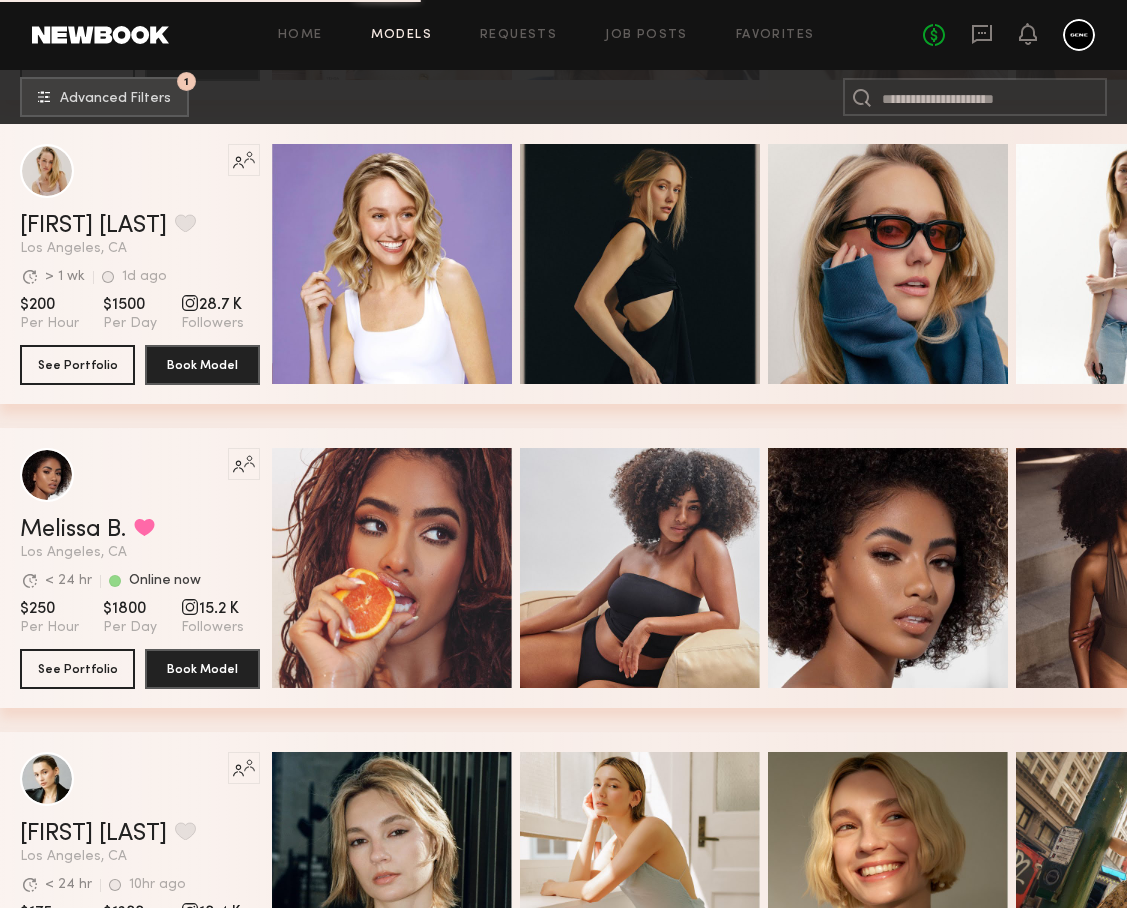click on "Home Models Requests Job Posts Favorites Sign Out No fees up to $5,000" 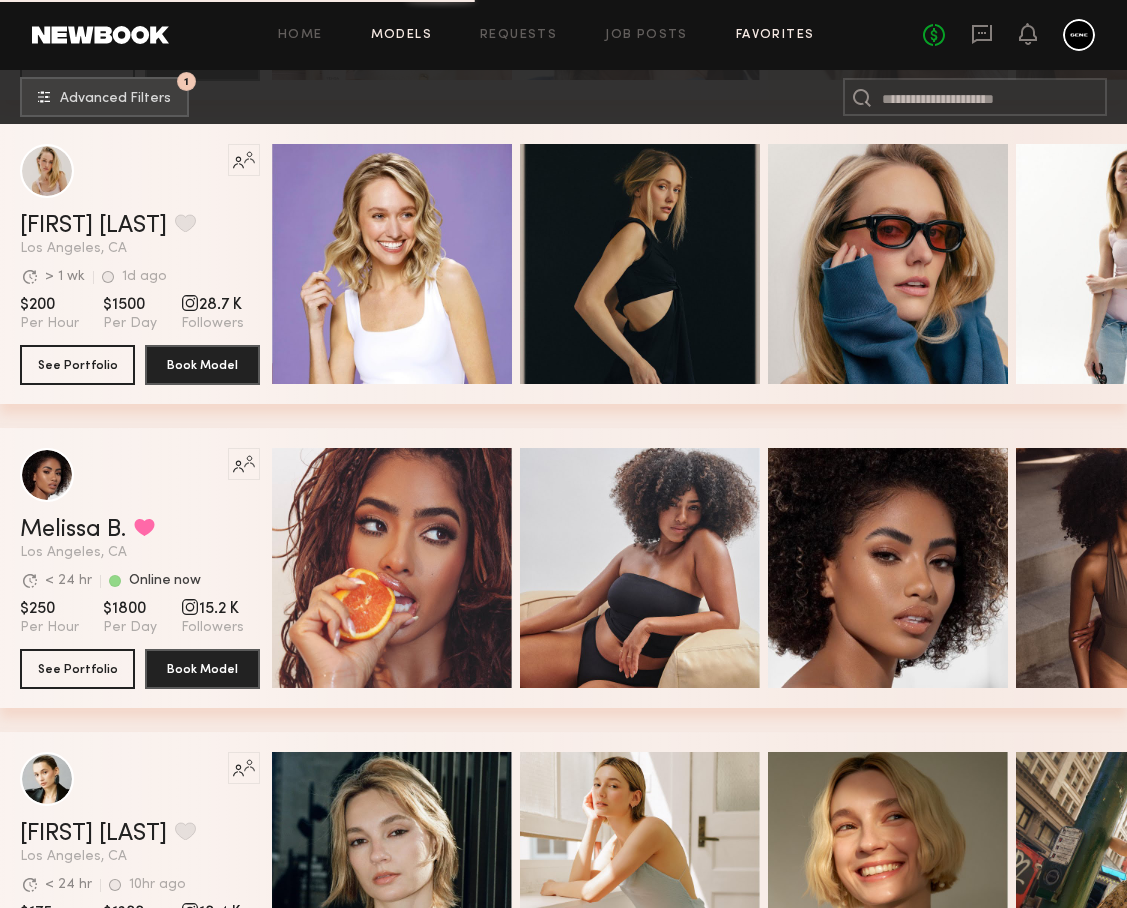 click on "Favorites" 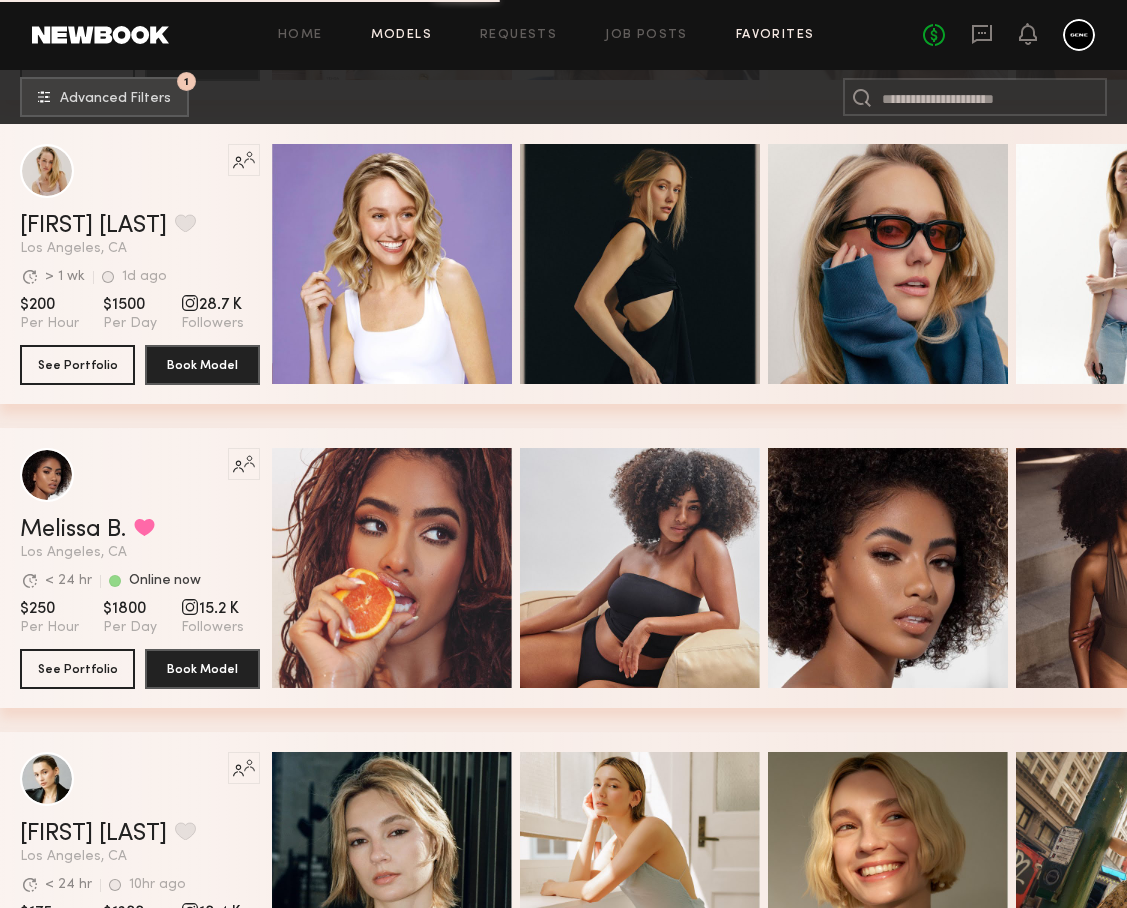 scroll, scrollTop: 0, scrollLeft: 0, axis: both 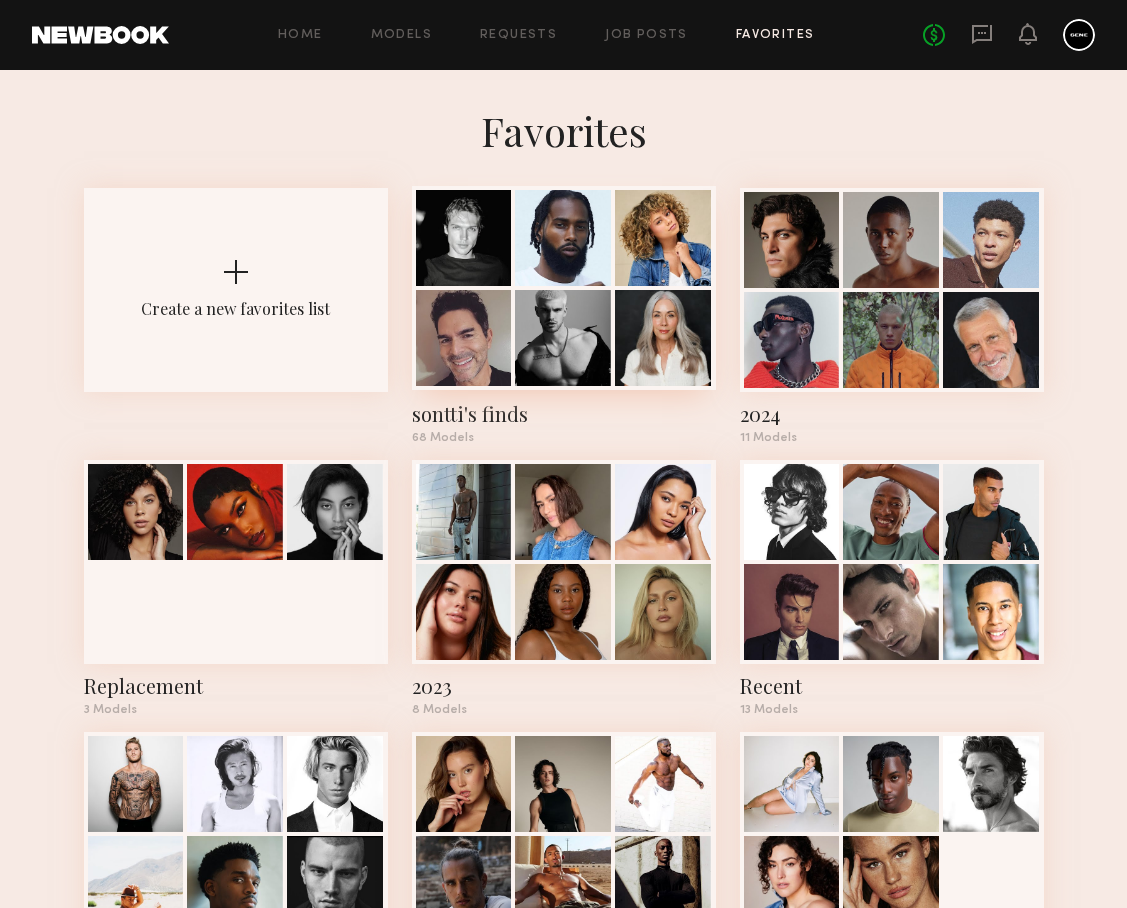 click 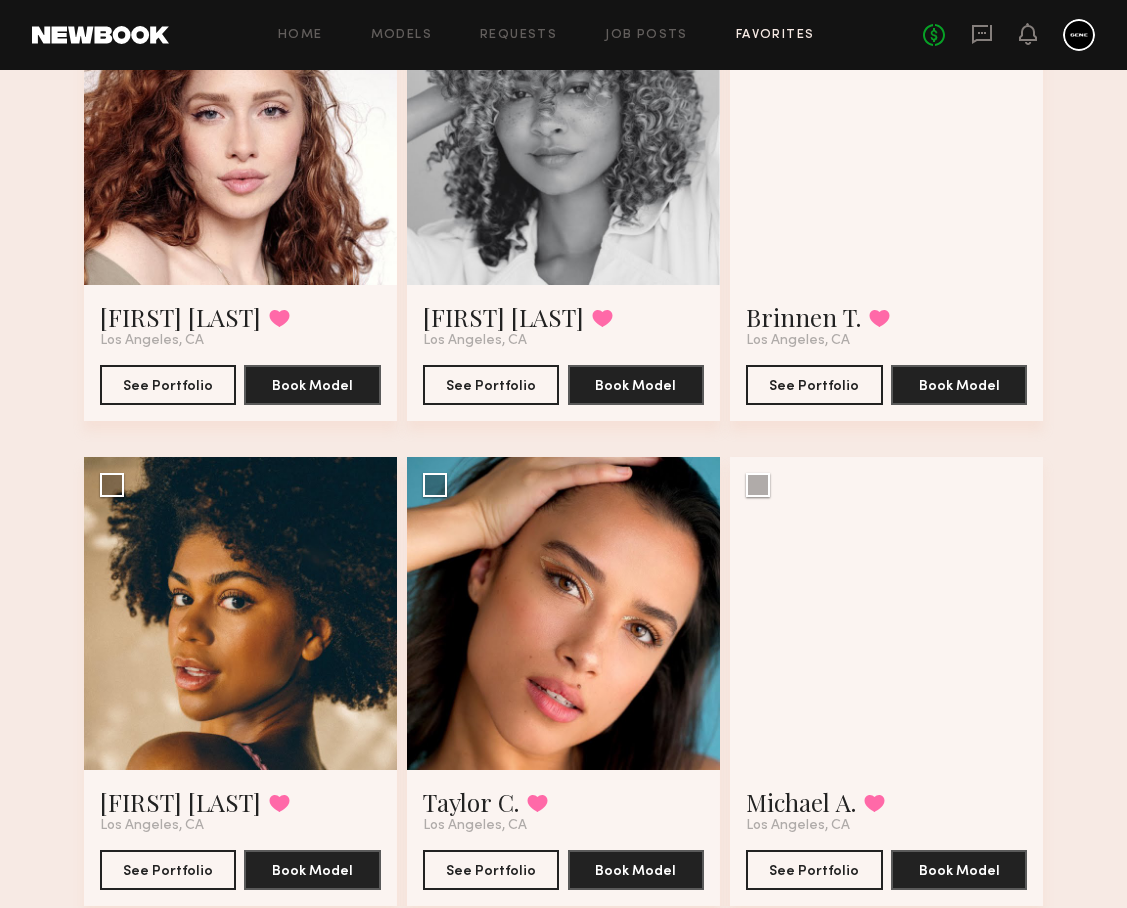 scroll, scrollTop: 4090, scrollLeft: 0, axis: vertical 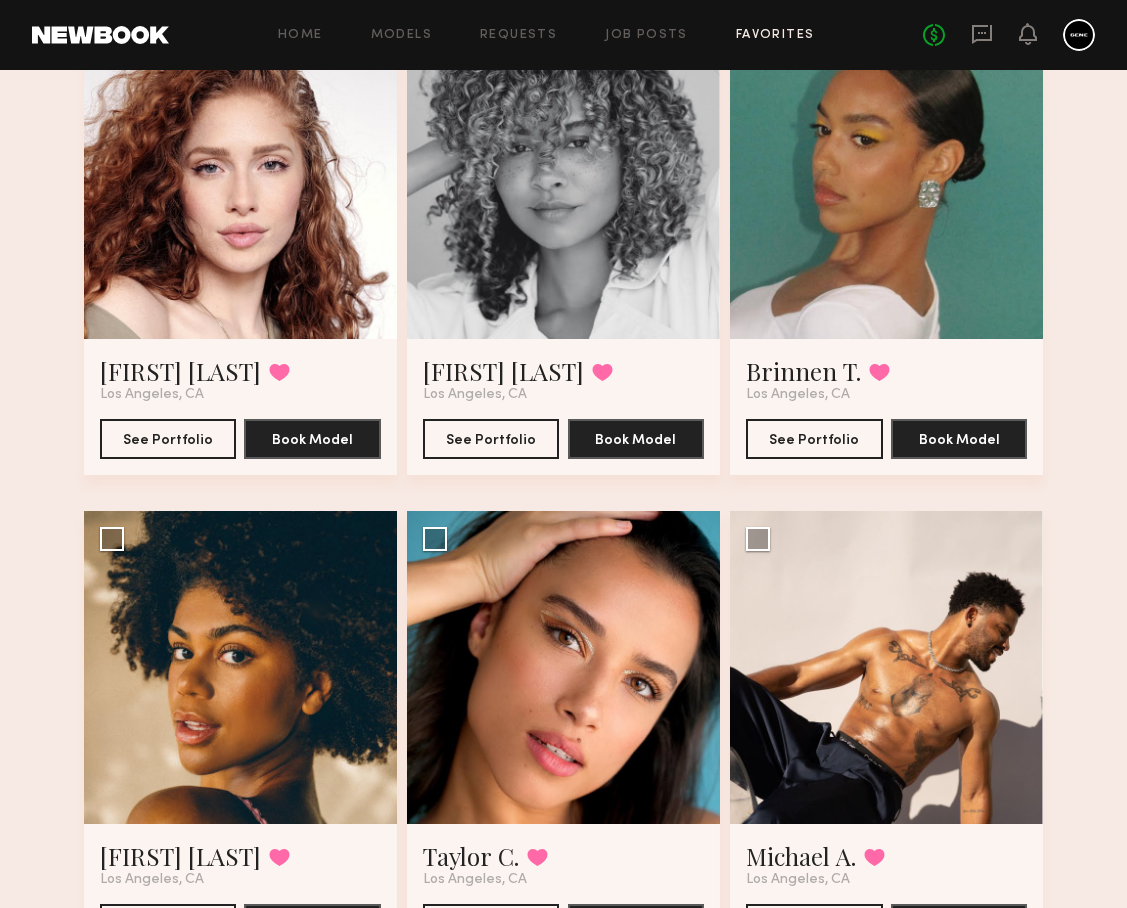 click 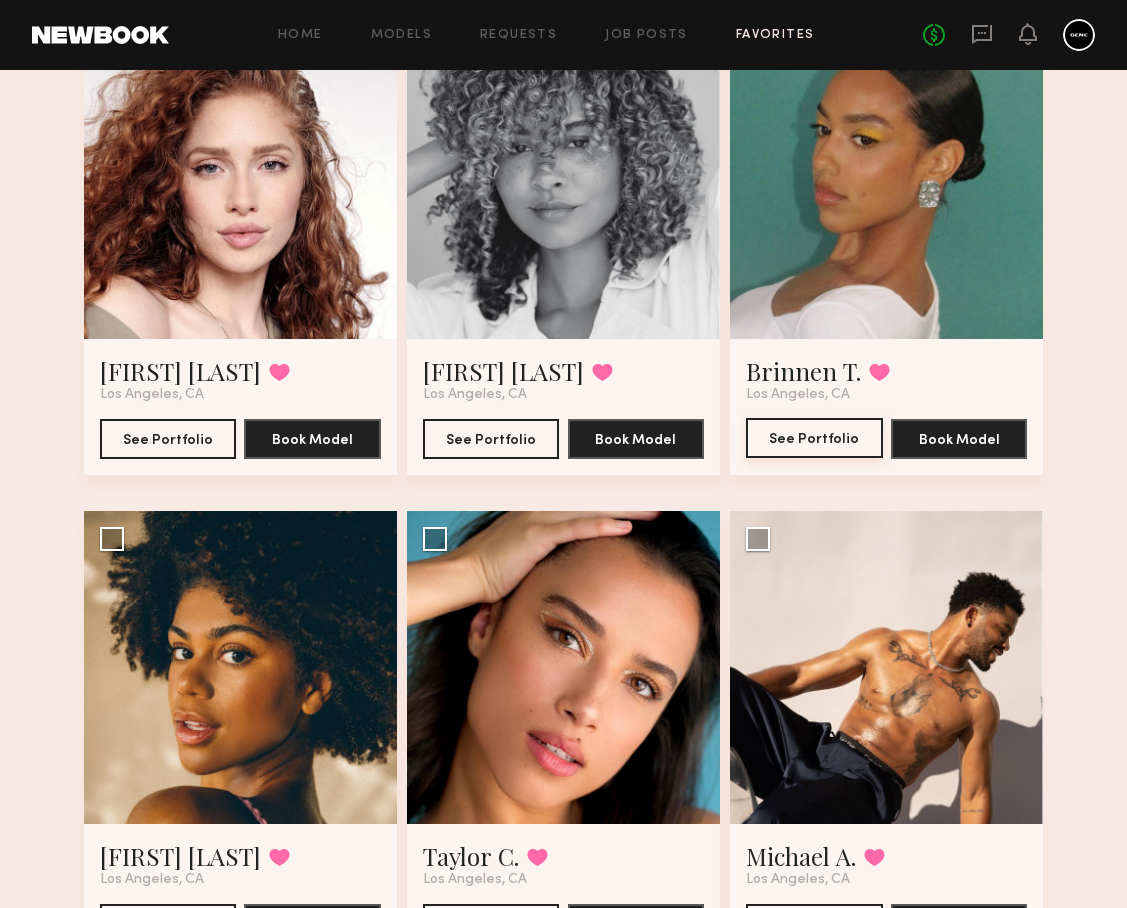 click on "See Portfolio" 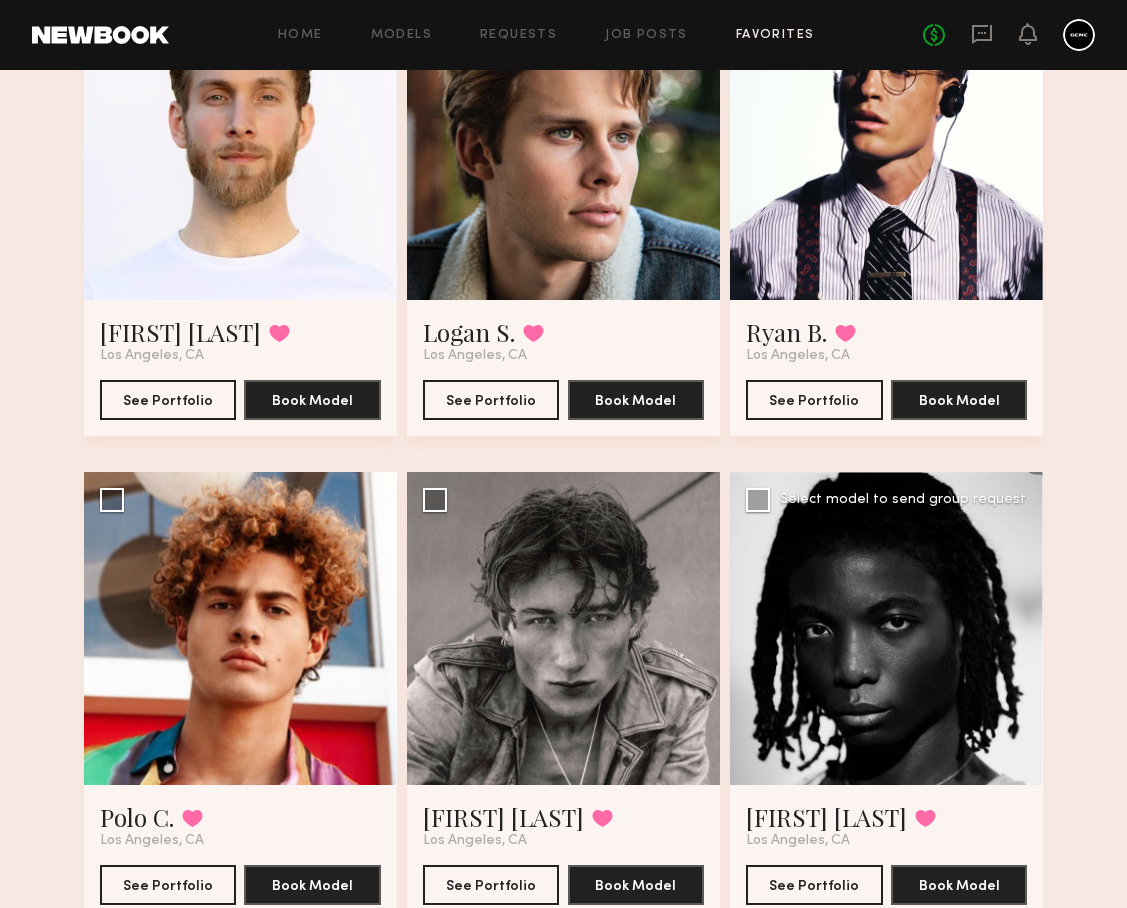 scroll, scrollTop: 2206, scrollLeft: 0, axis: vertical 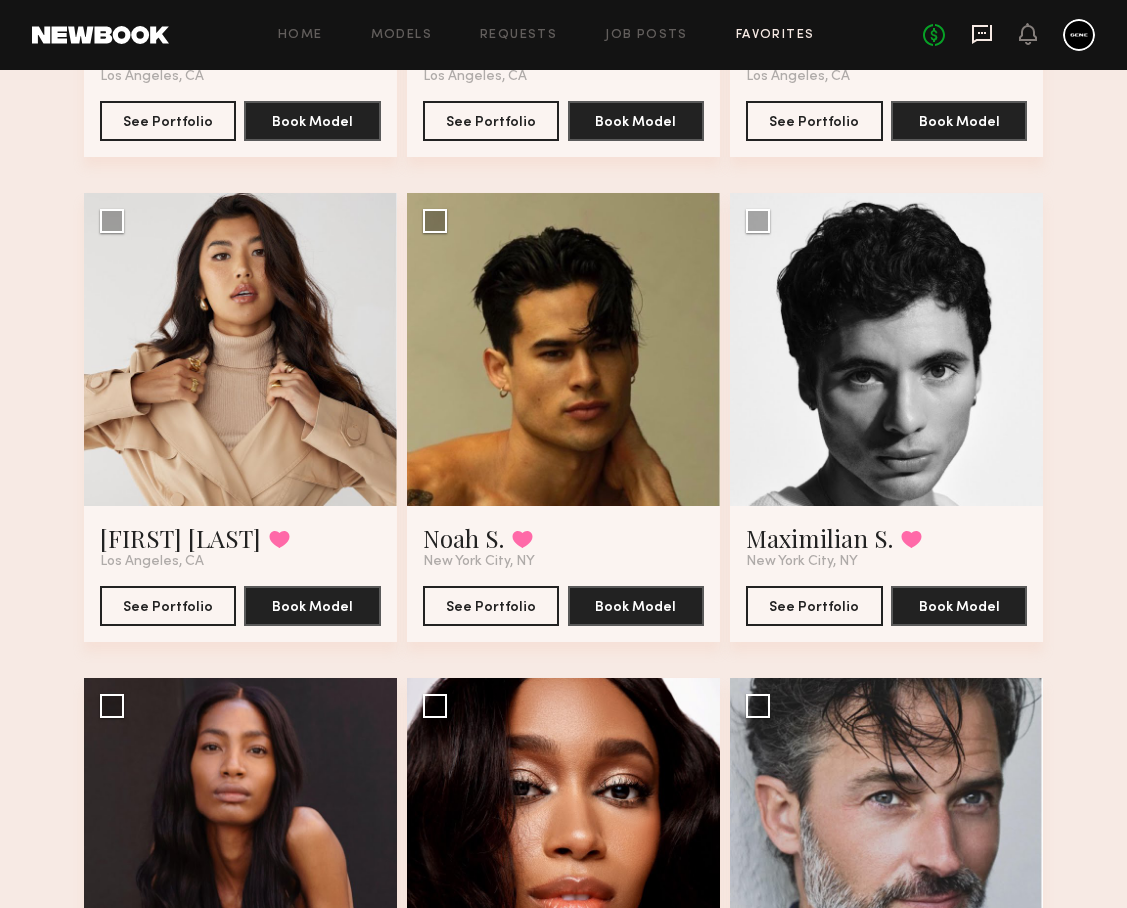 click 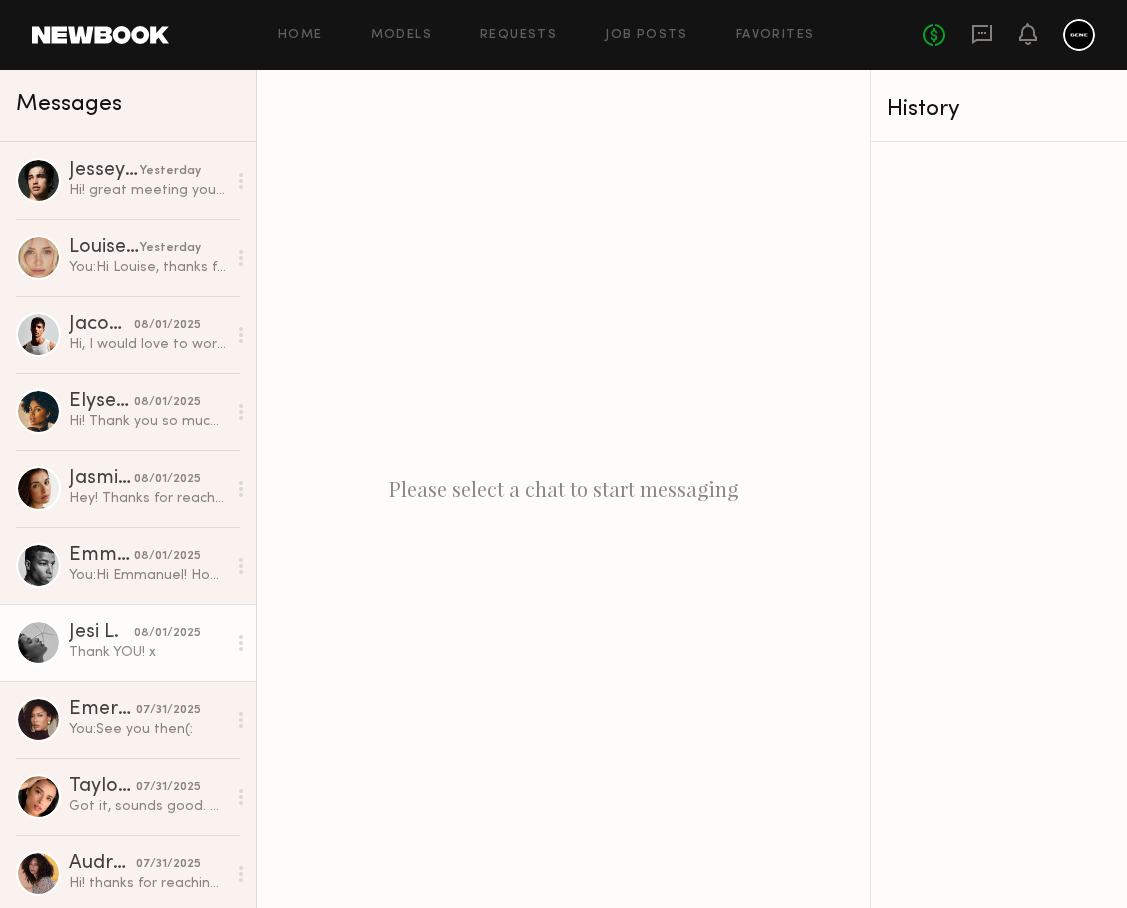 scroll, scrollTop: 50, scrollLeft: 0, axis: vertical 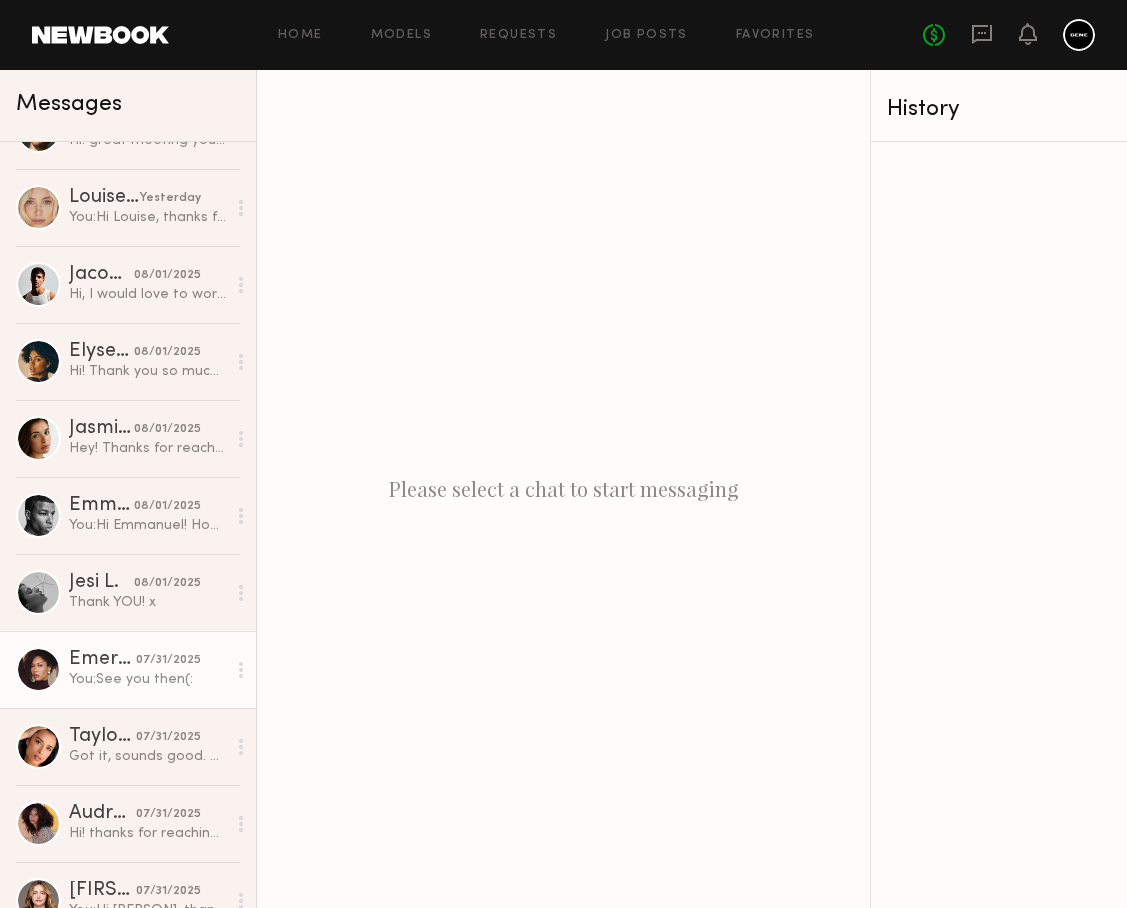 click 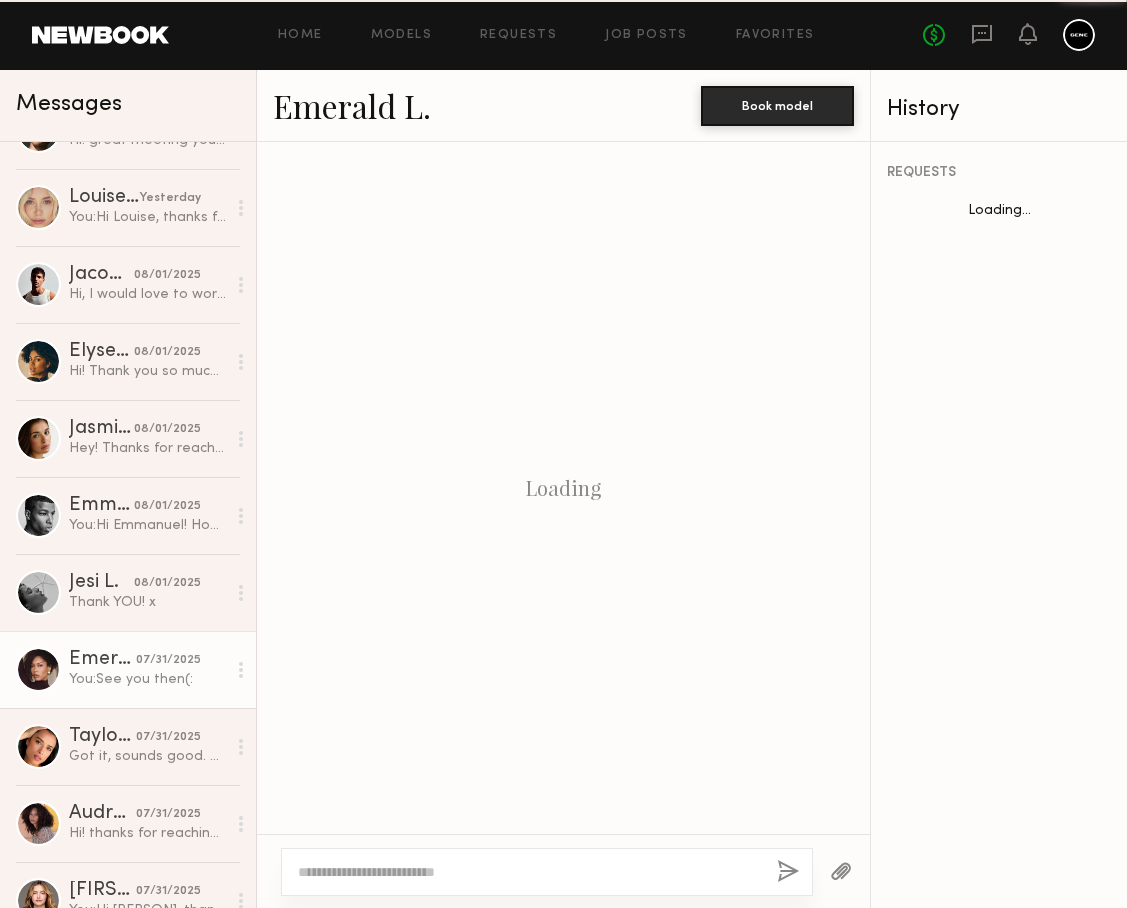 scroll, scrollTop: 1273, scrollLeft: 0, axis: vertical 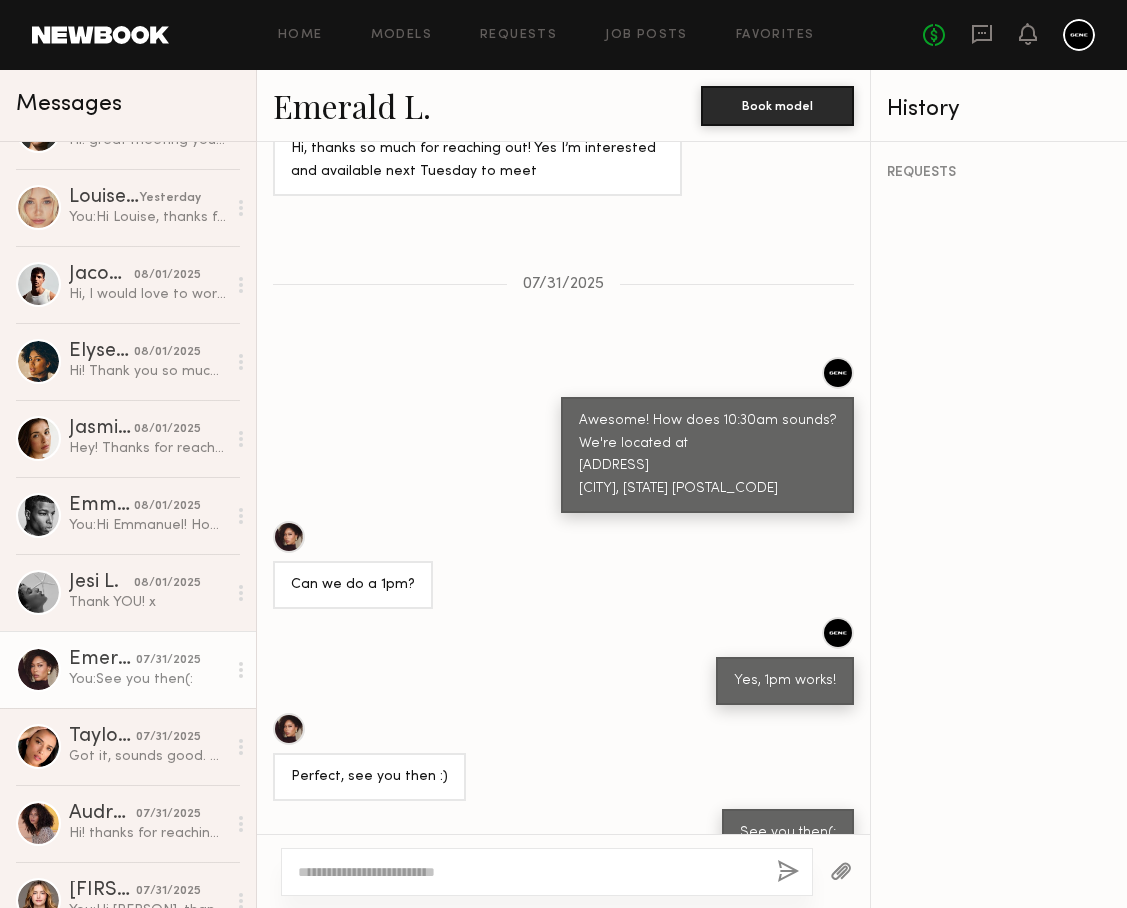 click on "Emerald L." 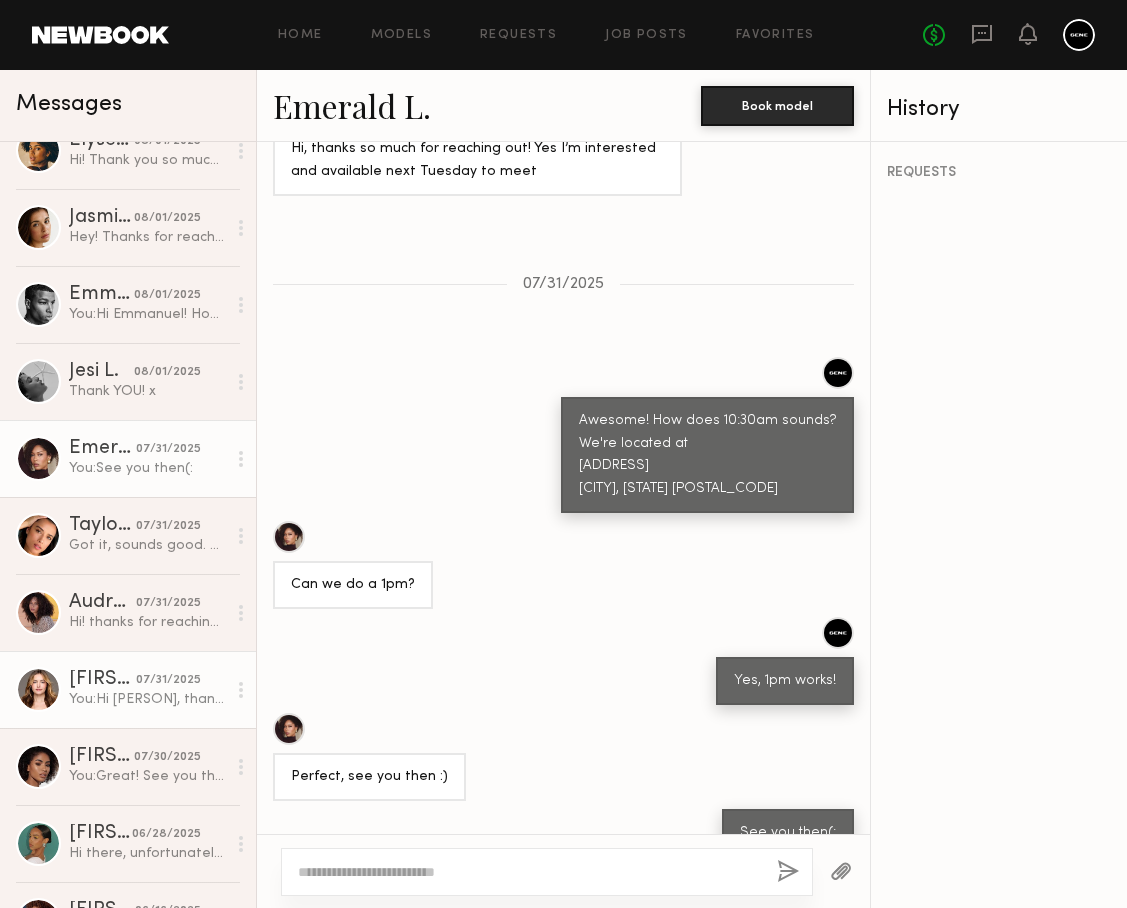 scroll, scrollTop: 376, scrollLeft: 0, axis: vertical 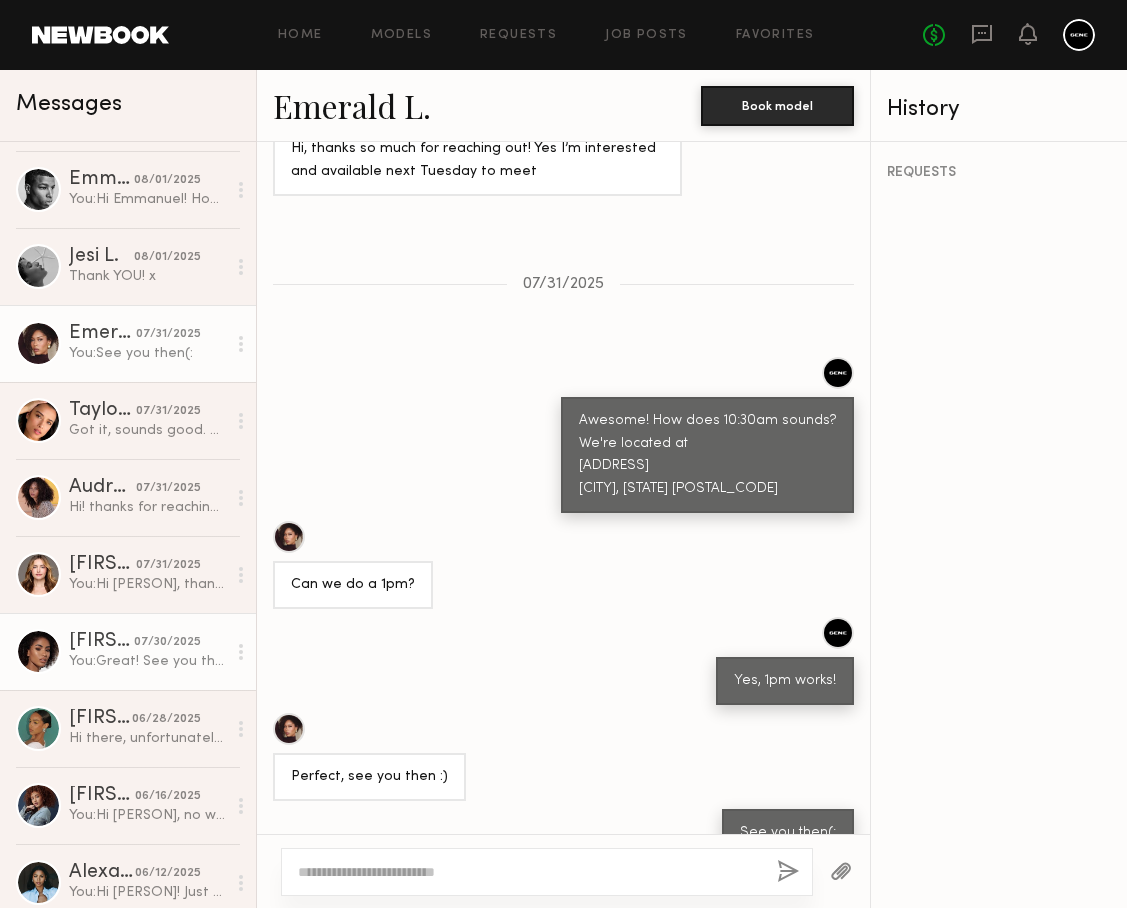 click 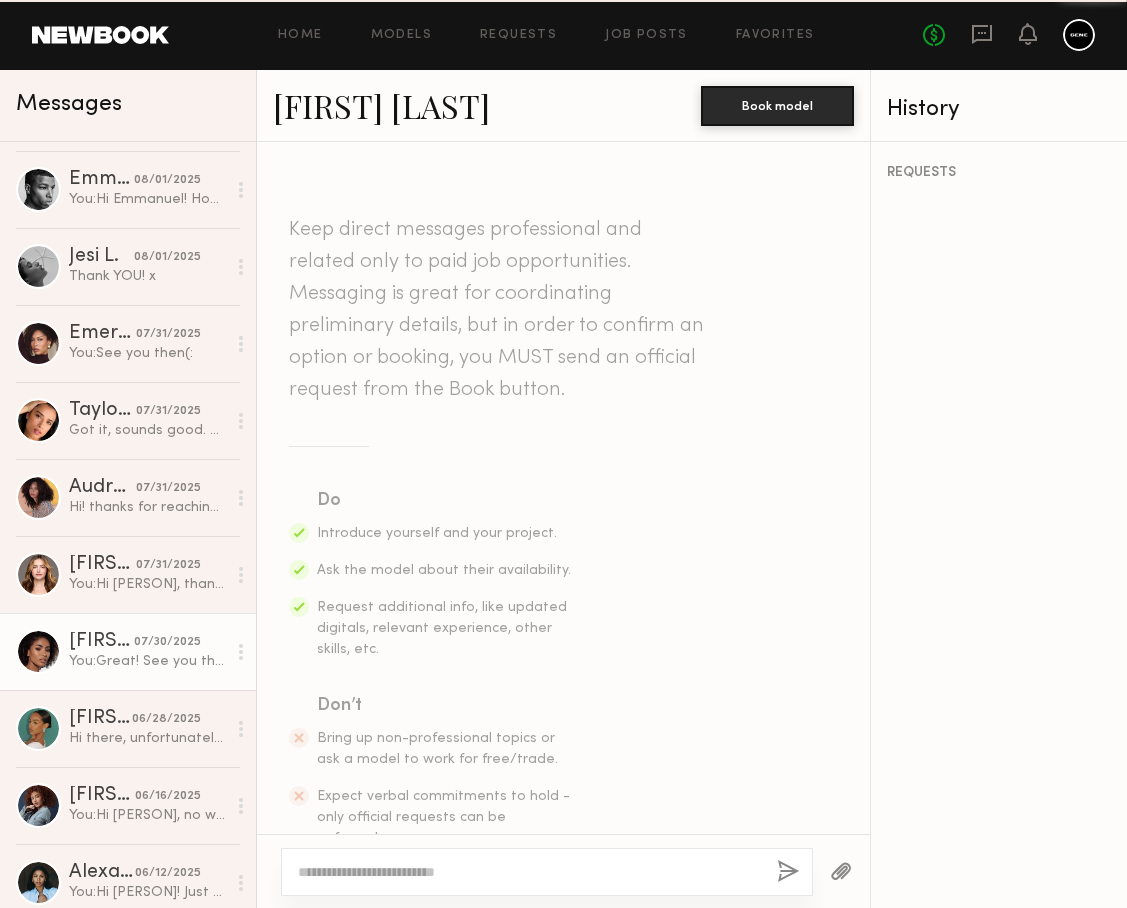 scroll, scrollTop: 1121, scrollLeft: 0, axis: vertical 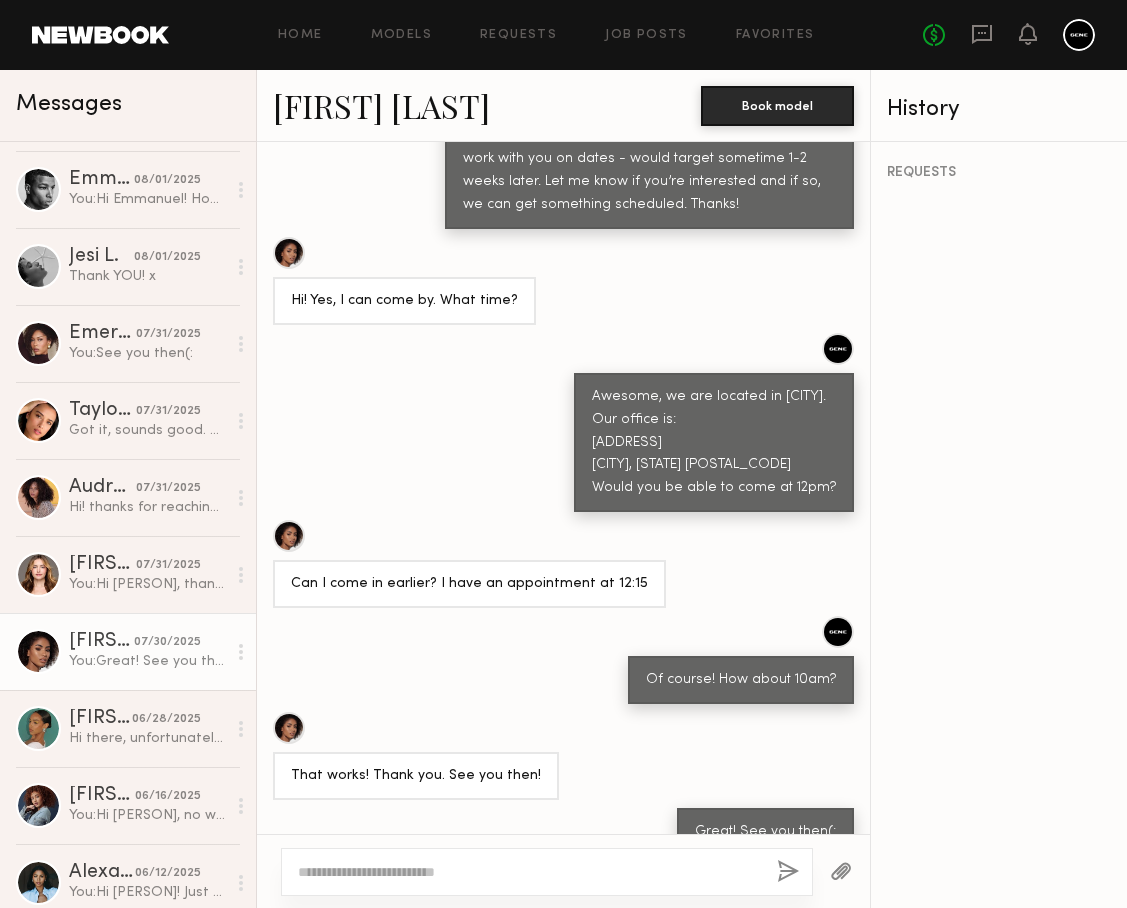 click on "Melissa B." 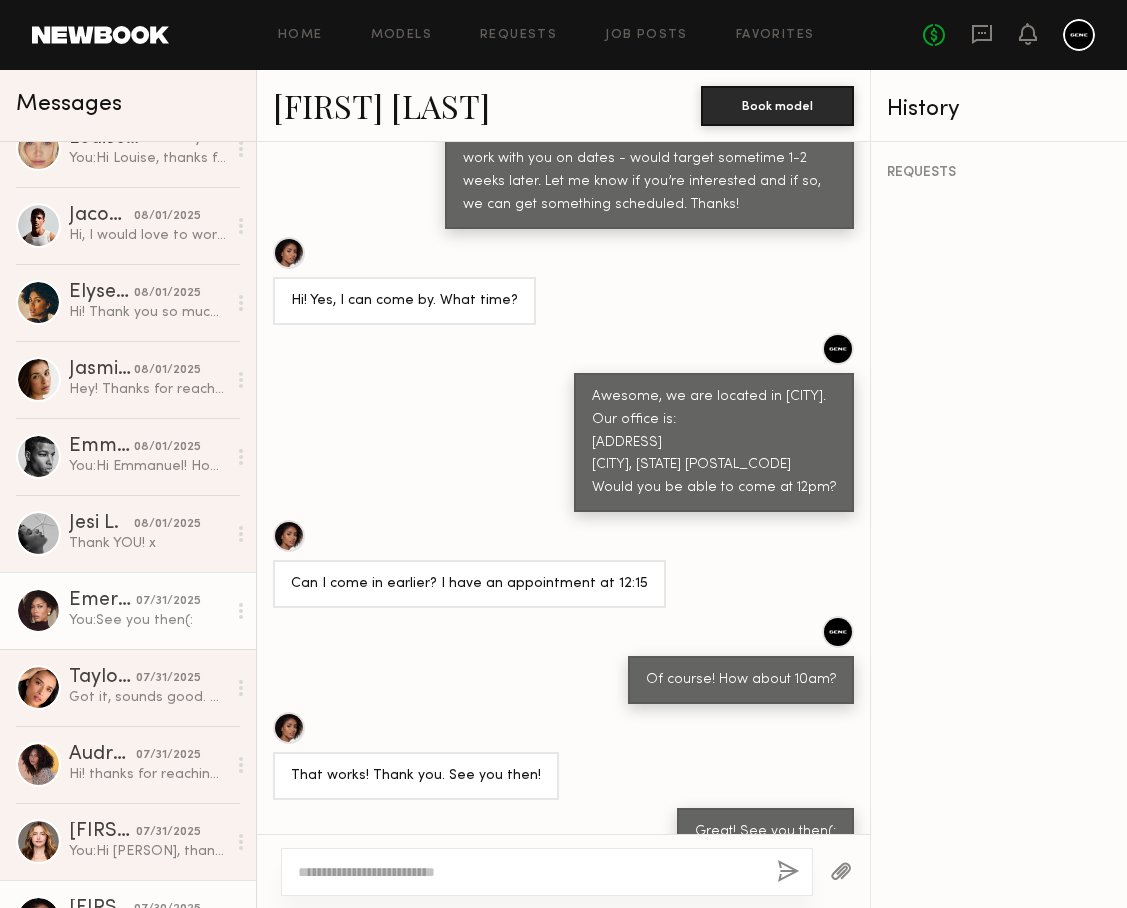 scroll, scrollTop: 0, scrollLeft: 0, axis: both 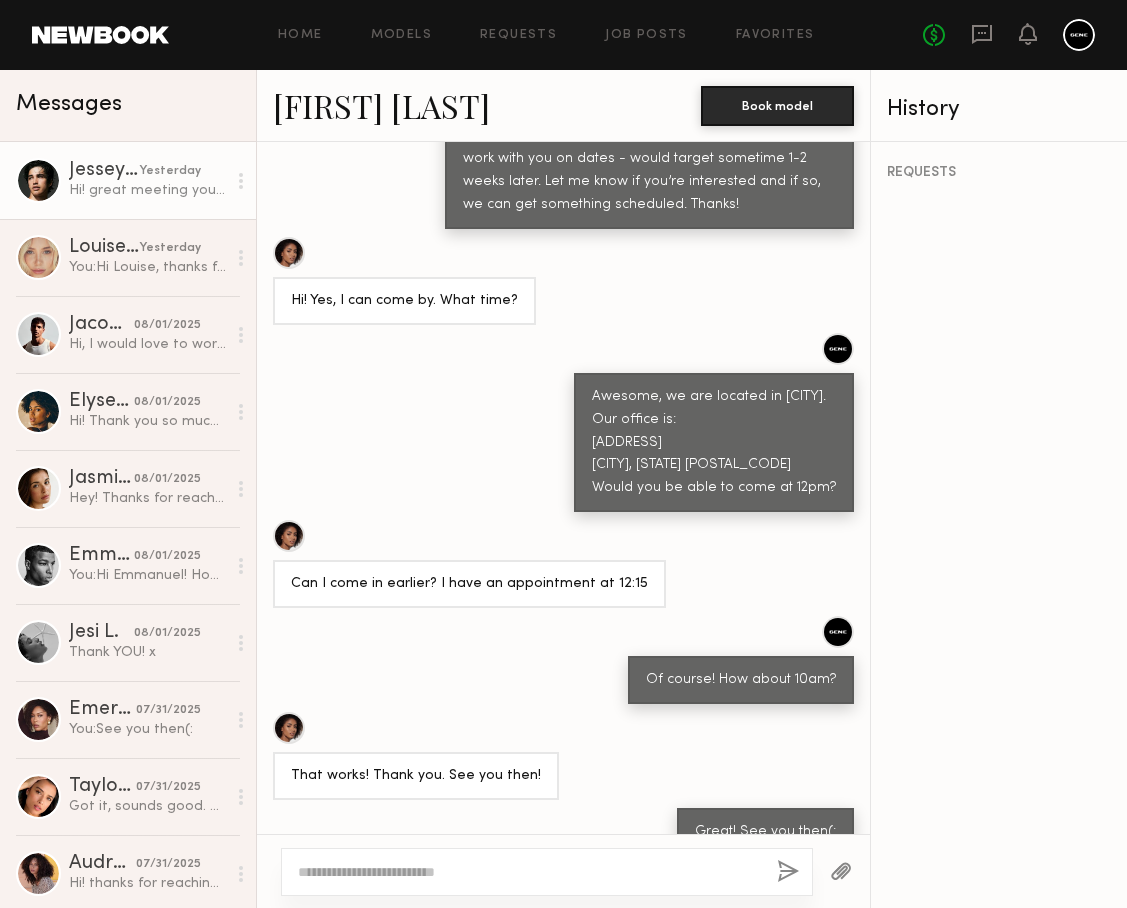 click on "Jessey S. yesterday Hi! great meeting you as well. Cell?
305 878 0565" 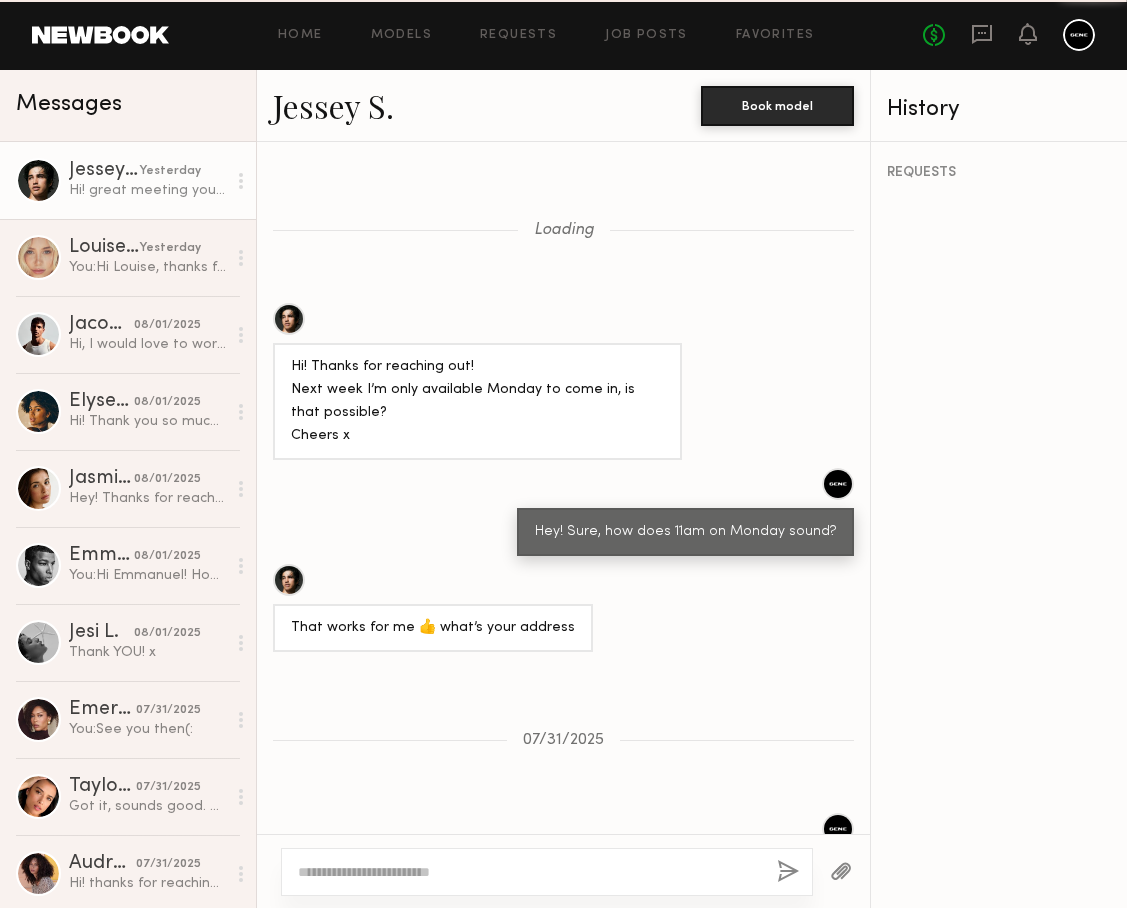 scroll, scrollTop: 809, scrollLeft: 0, axis: vertical 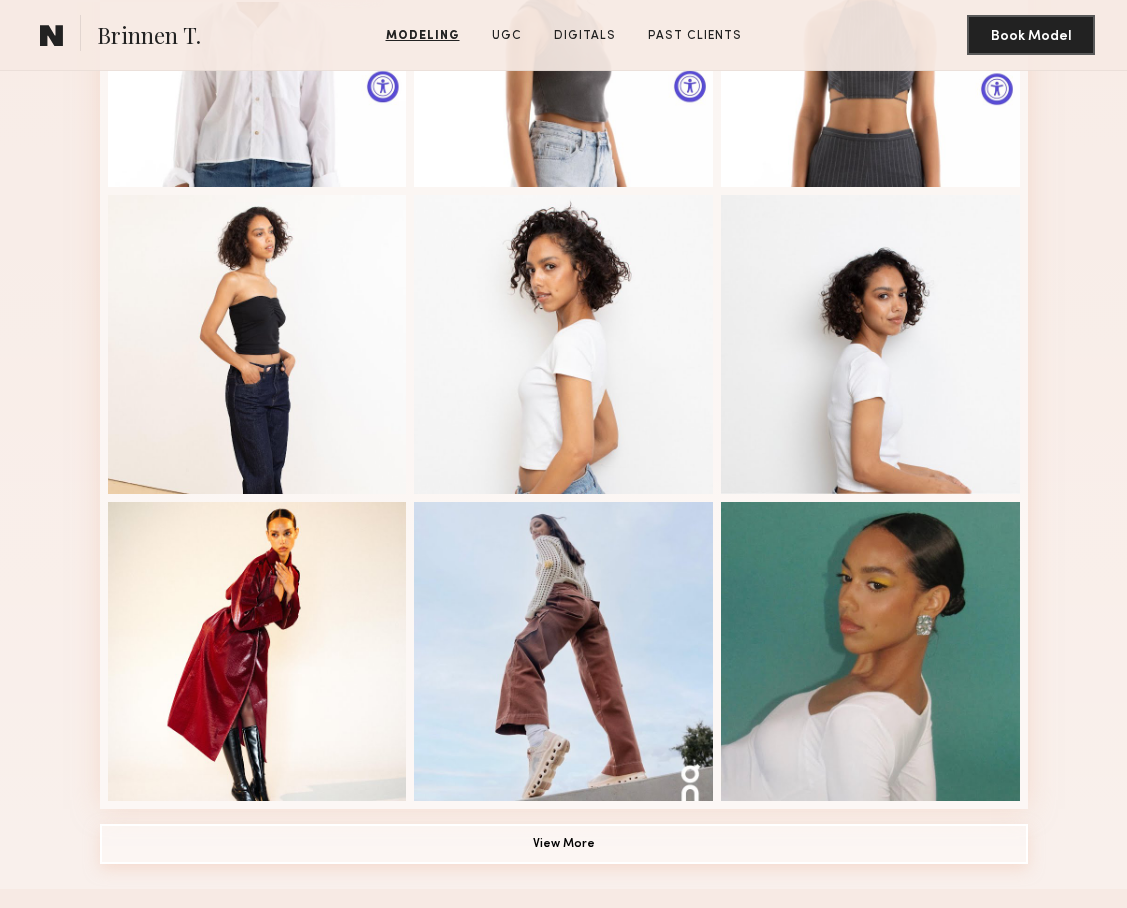 click on "View More" 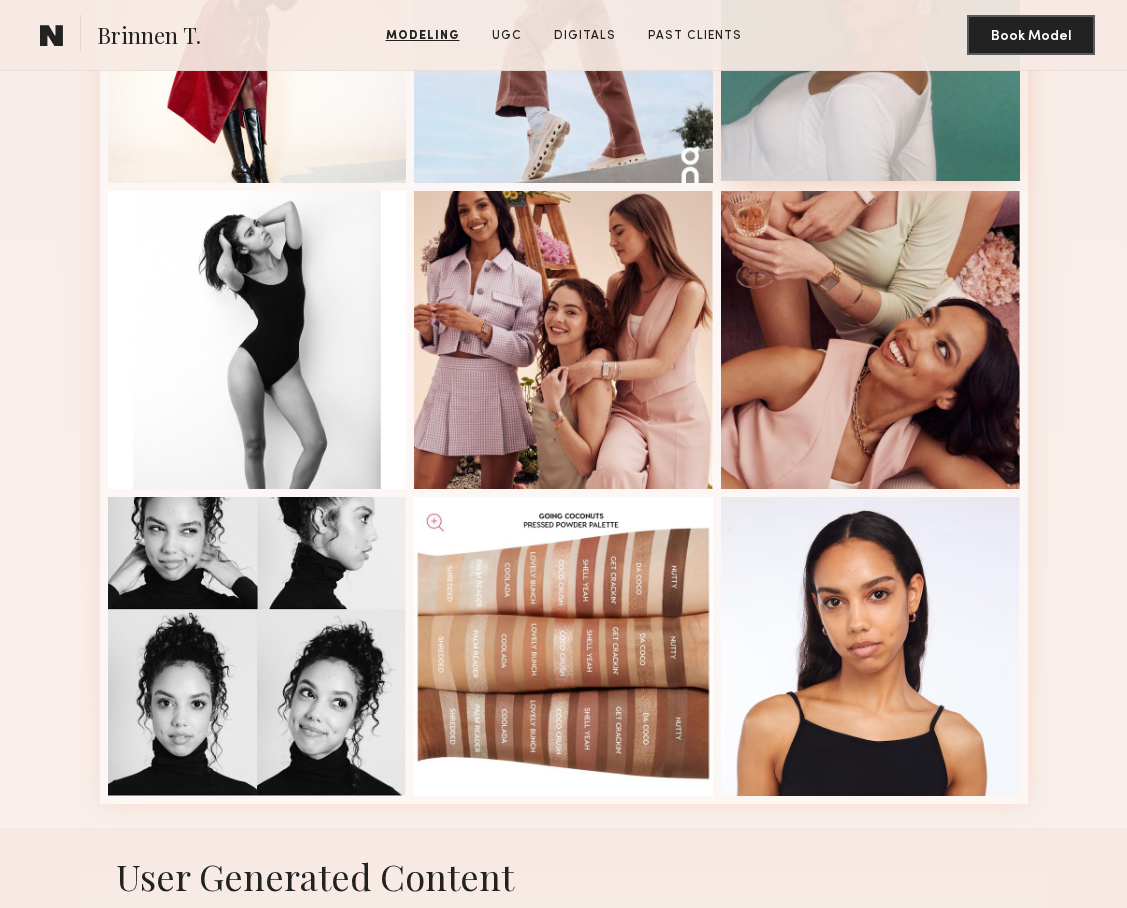 scroll, scrollTop: 1591, scrollLeft: 0, axis: vertical 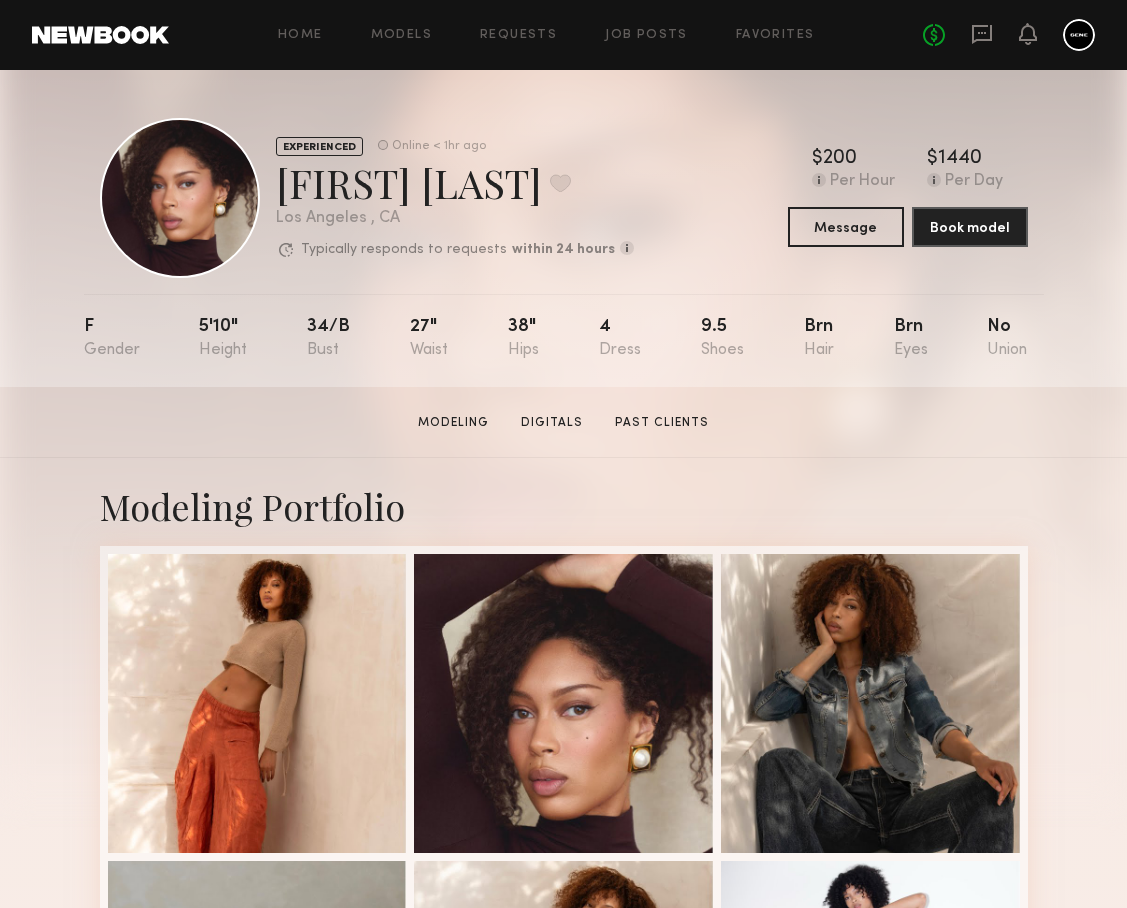 click on "Modeling Portfolio" at bounding box center [564, 506] 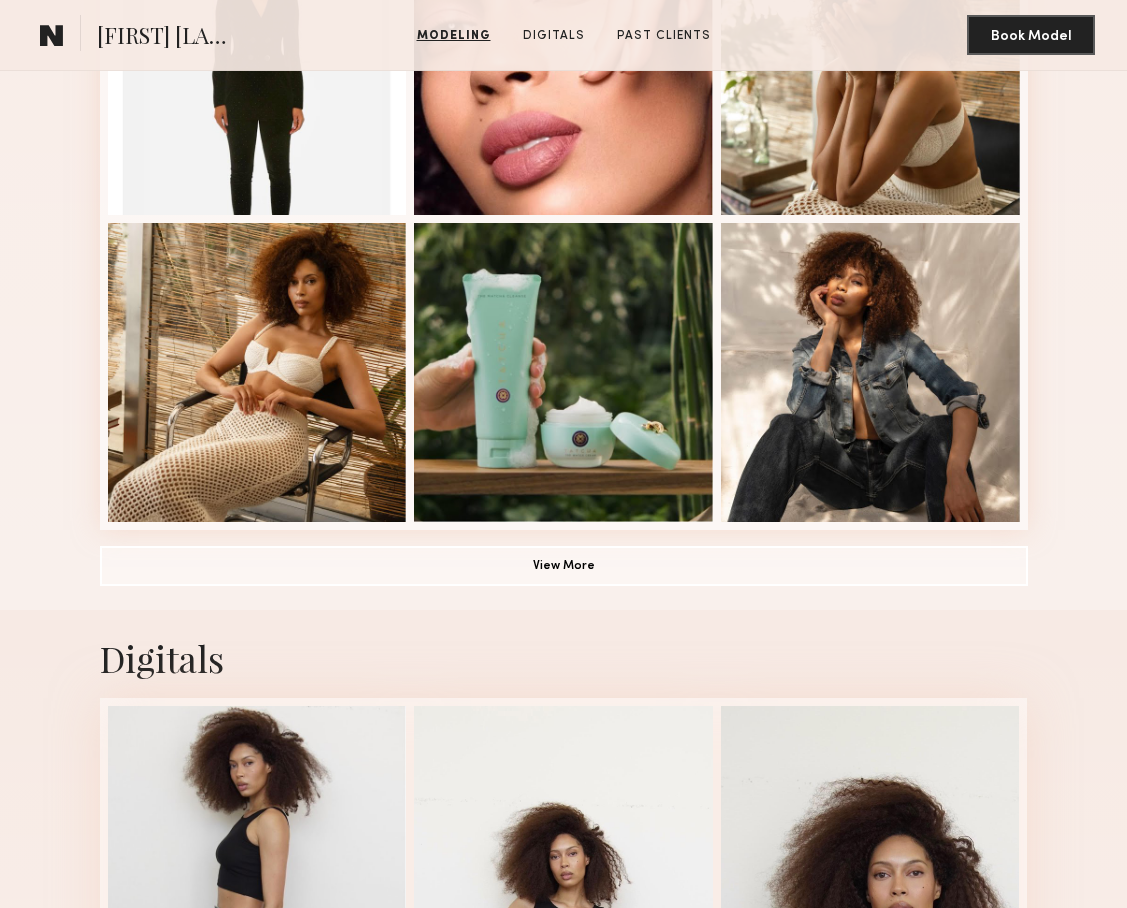 scroll, scrollTop: 1250, scrollLeft: 0, axis: vertical 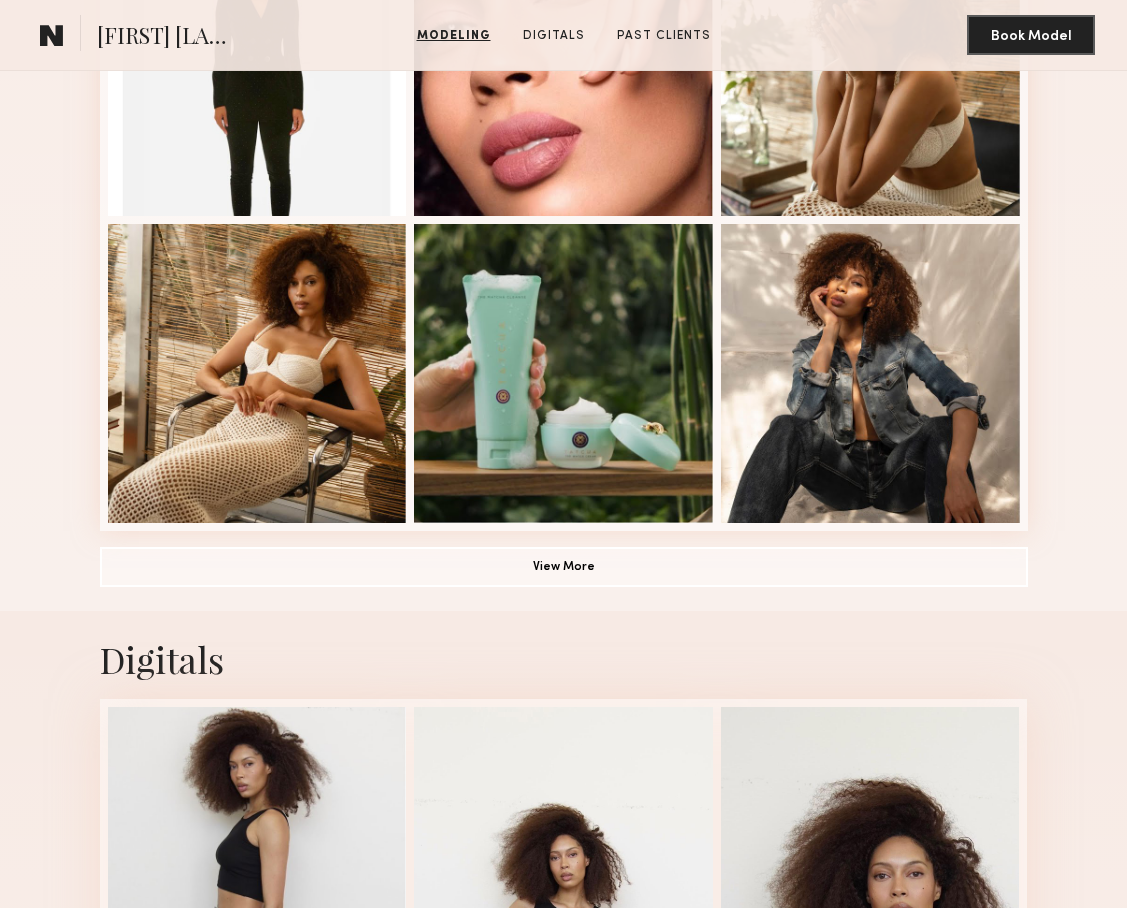 click on "Modeling Portfolio View More" at bounding box center (564, -91) 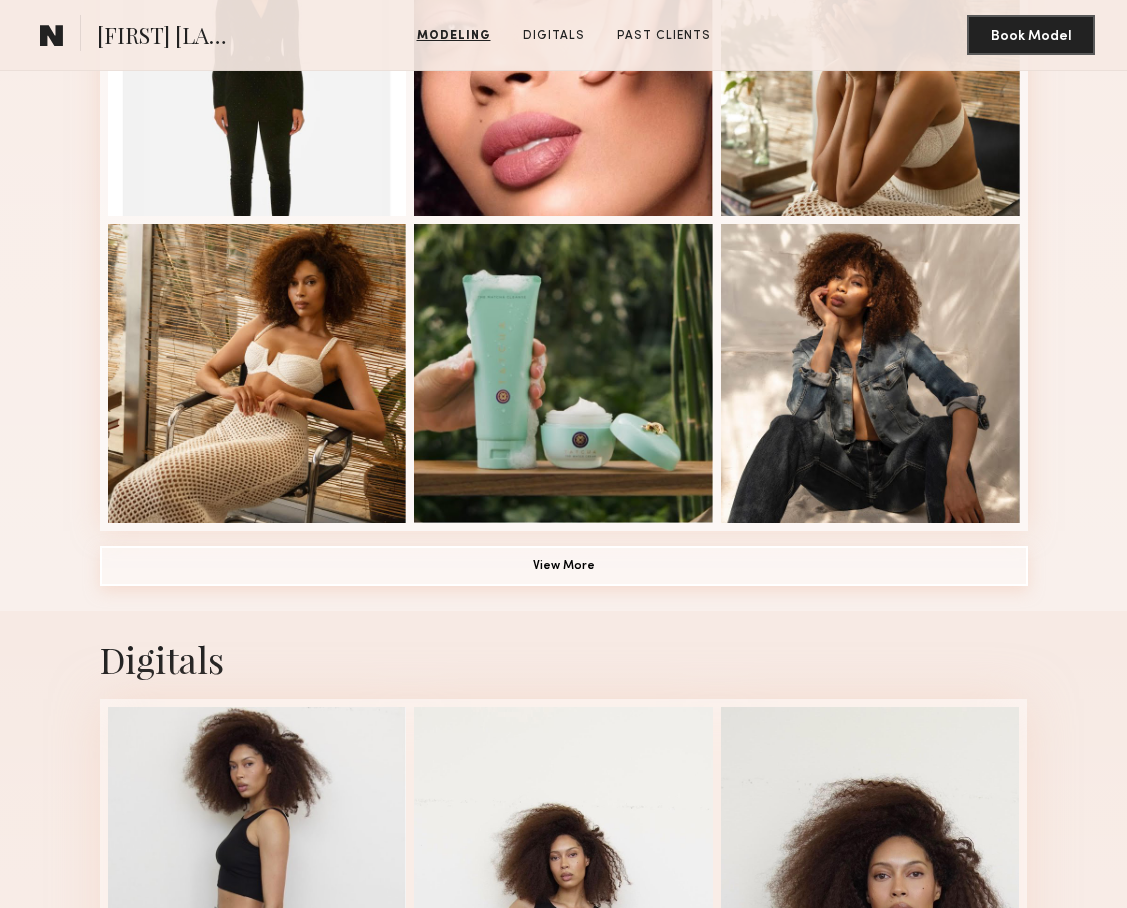click on "View More" 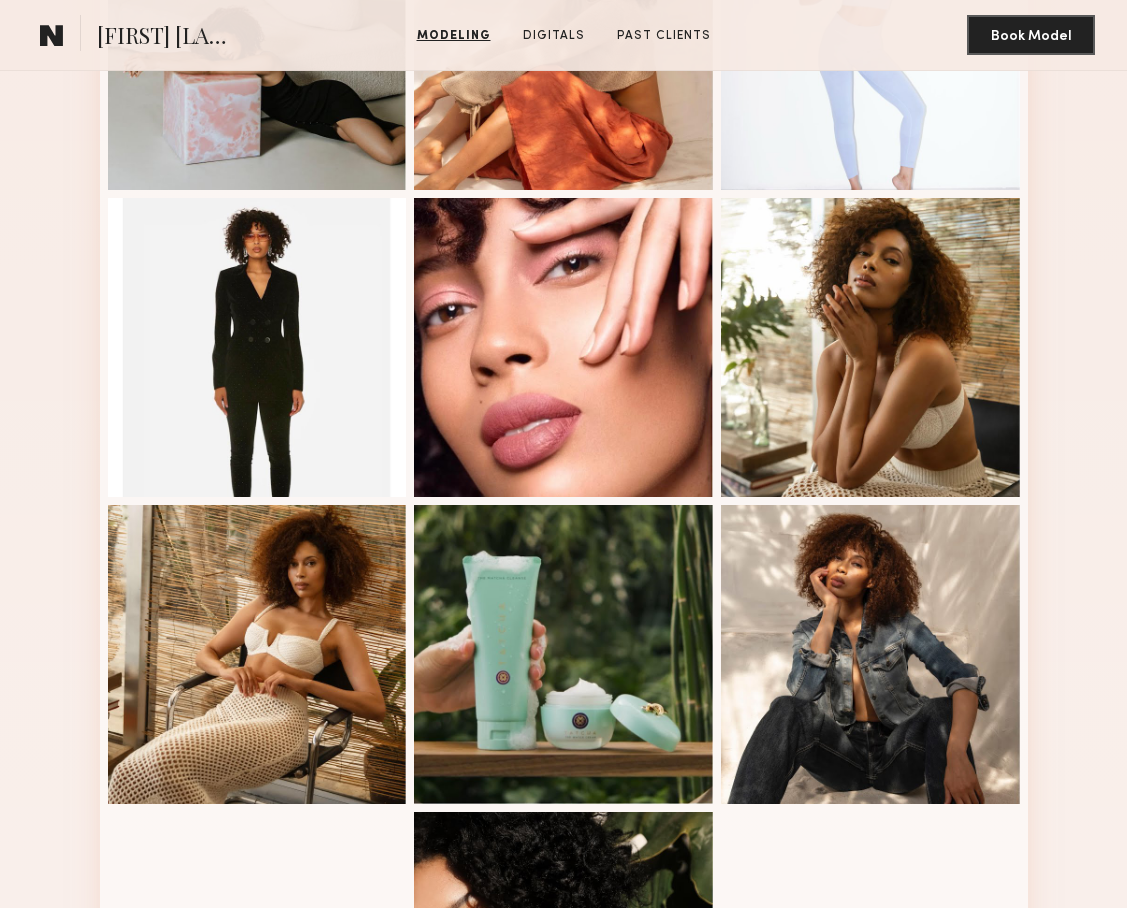 scroll, scrollTop: 965, scrollLeft: 0, axis: vertical 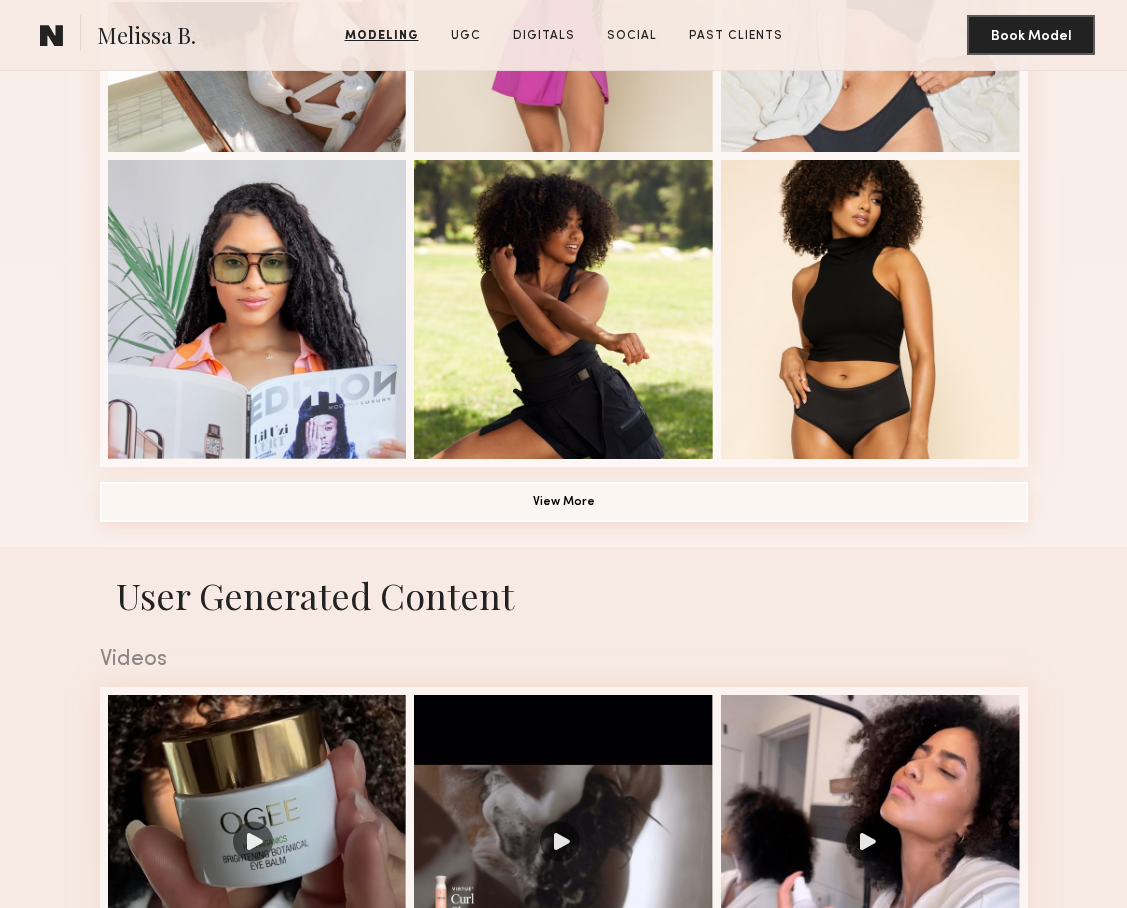 click on "View More" 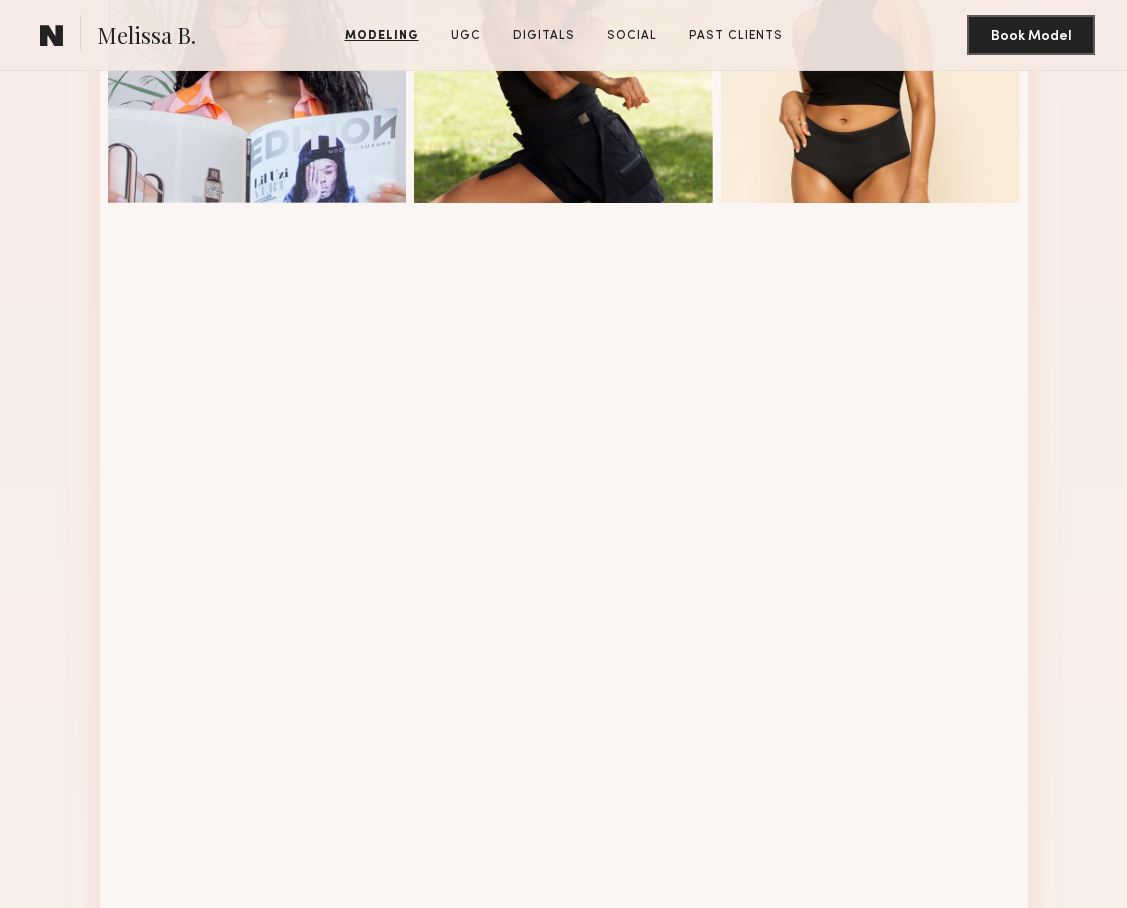 scroll, scrollTop: 1809, scrollLeft: 0, axis: vertical 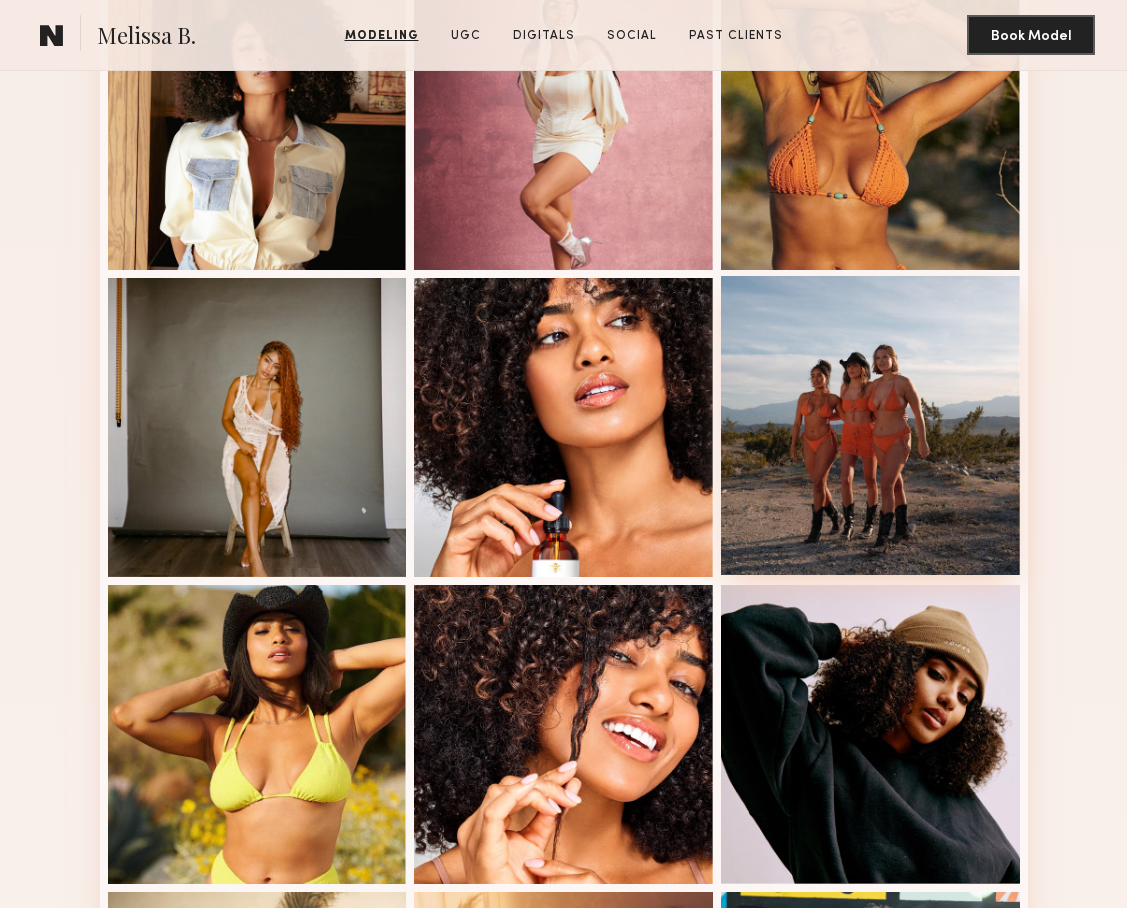click at bounding box center (870, 425) 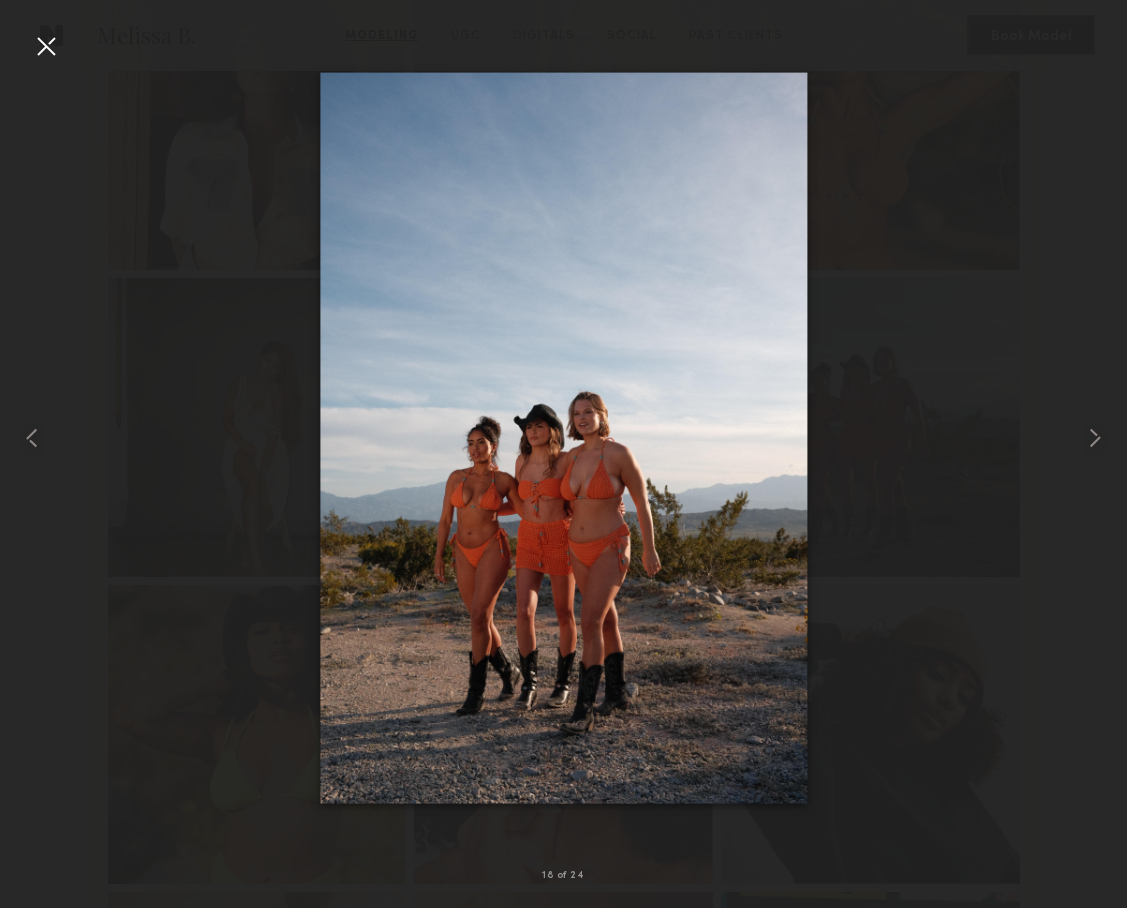 click at bounding box center [46, 46] 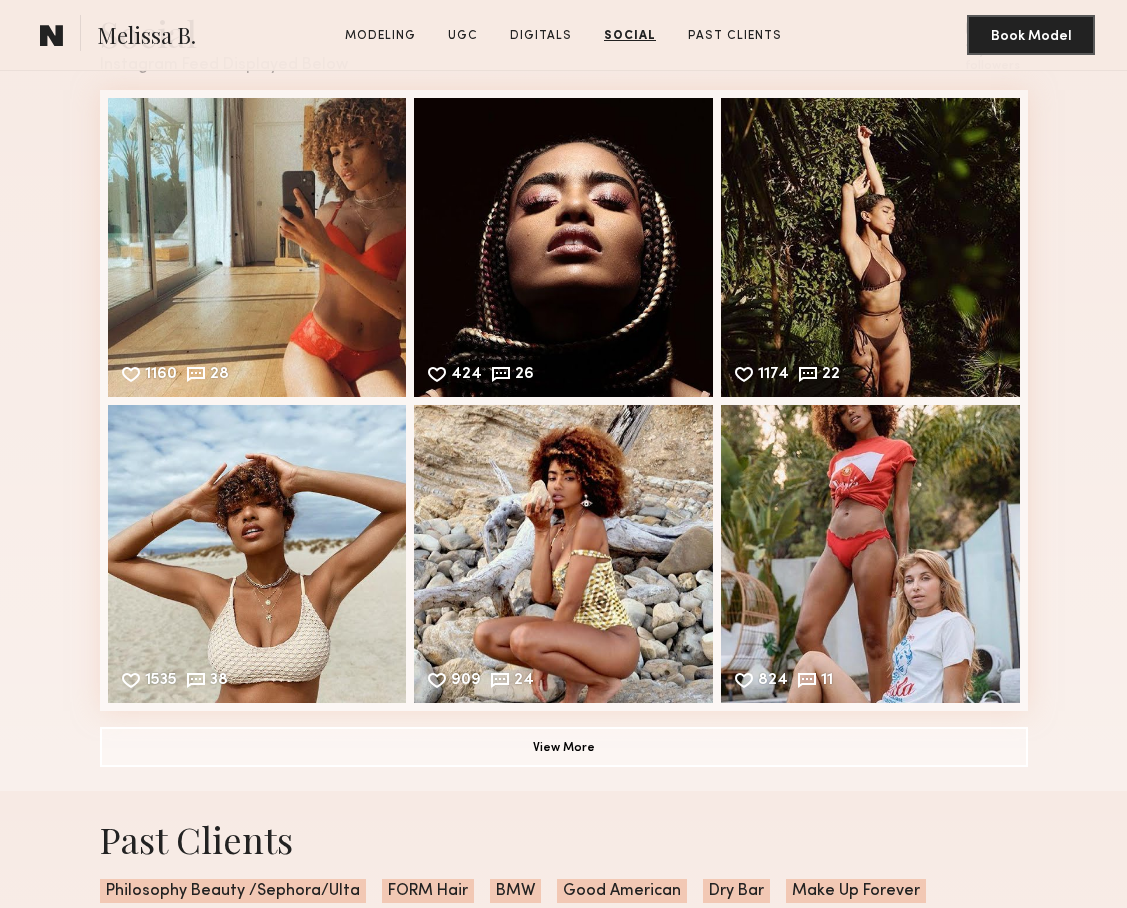 scroll, scrollTop: 5447, scrollLeft: 0, axis: vertical 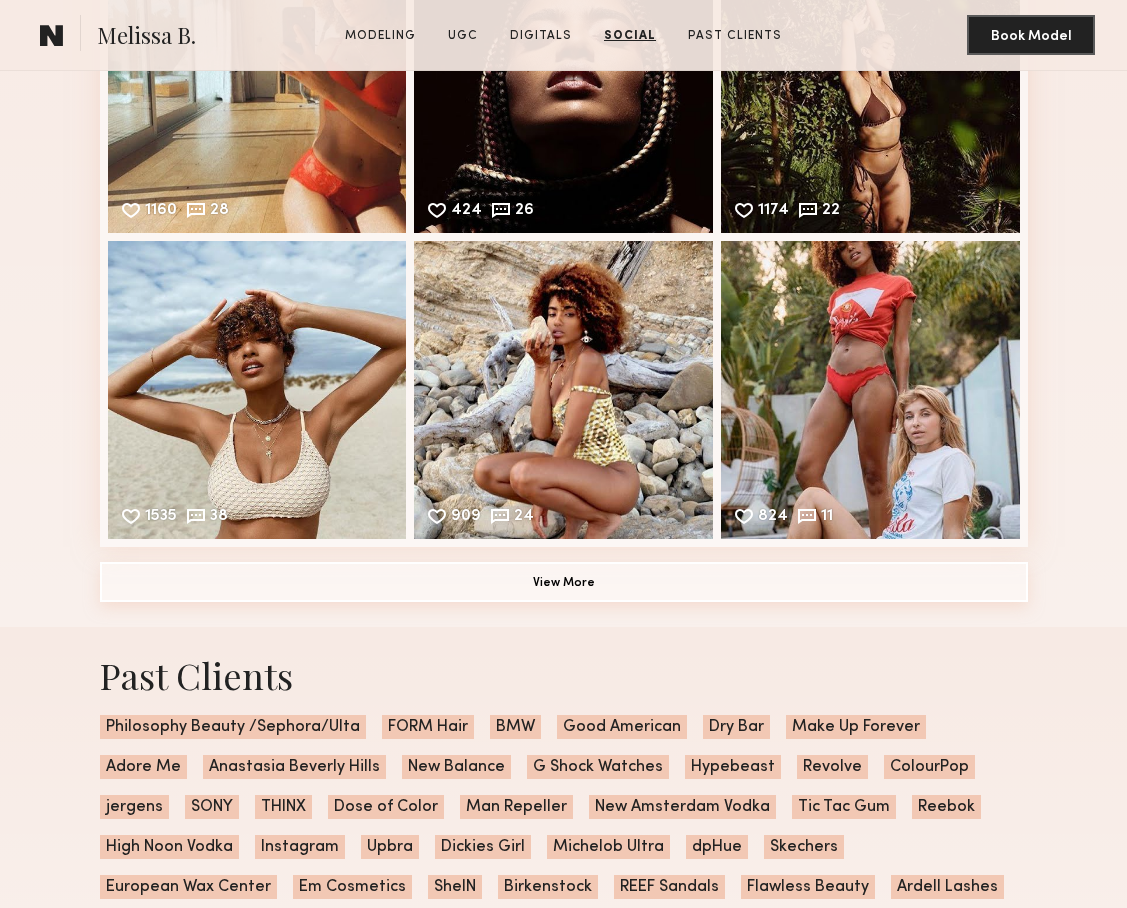 click on "View More" 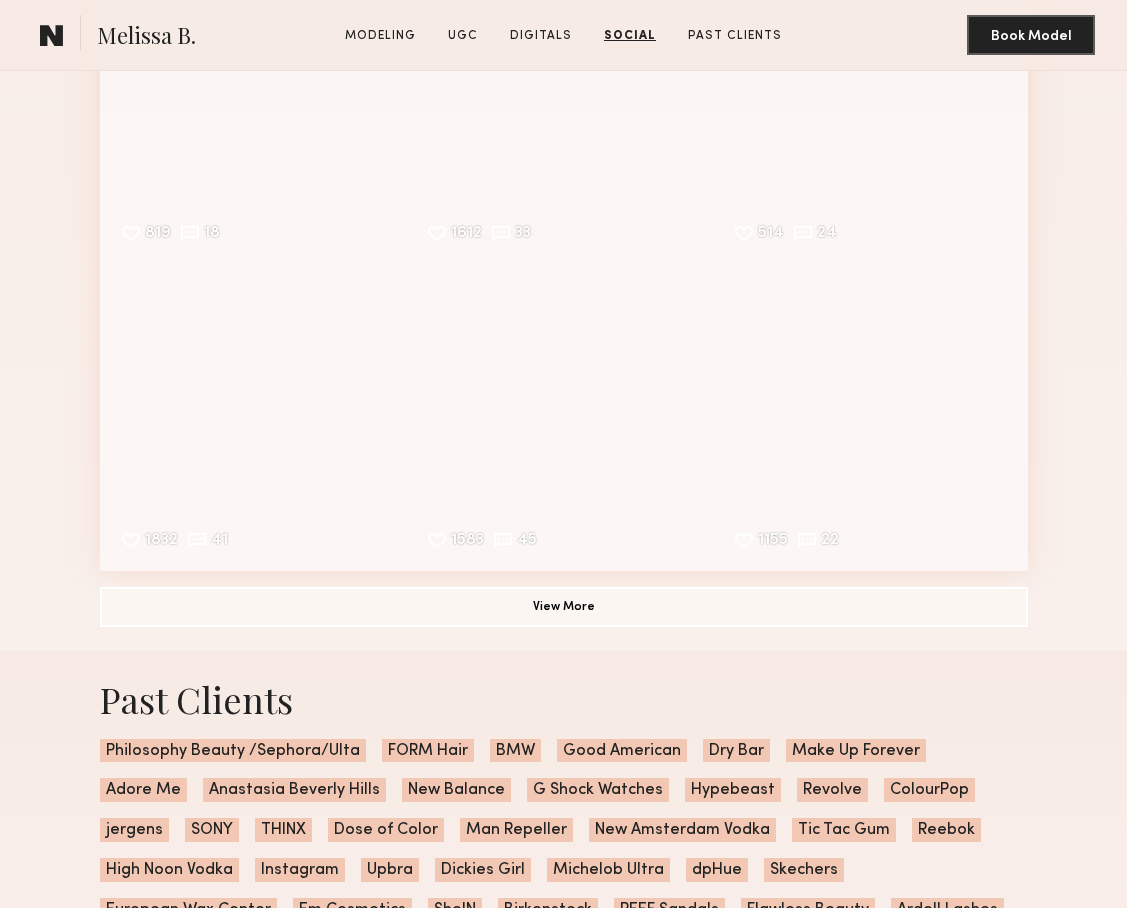 scroll, scrollTop: 6041, scrollLeft: 0, axis: vertical 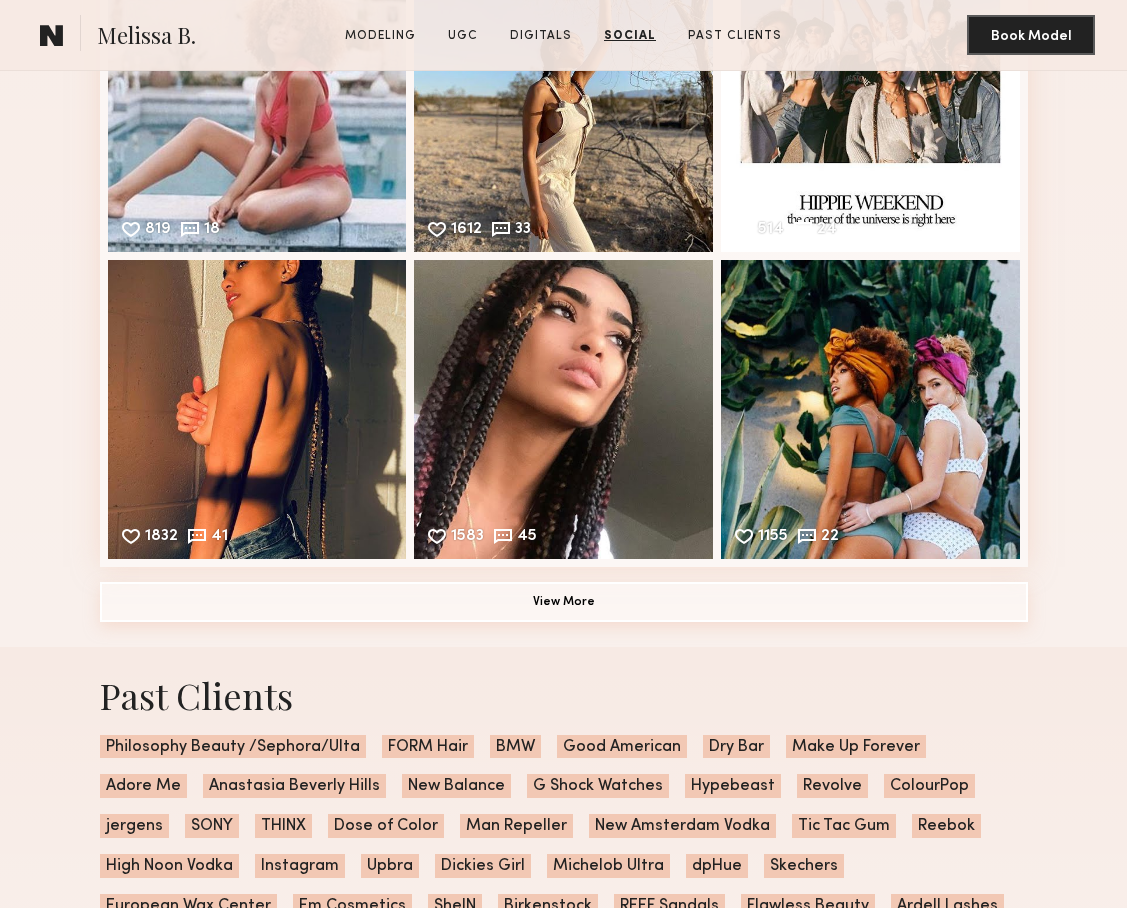 click on "View More" 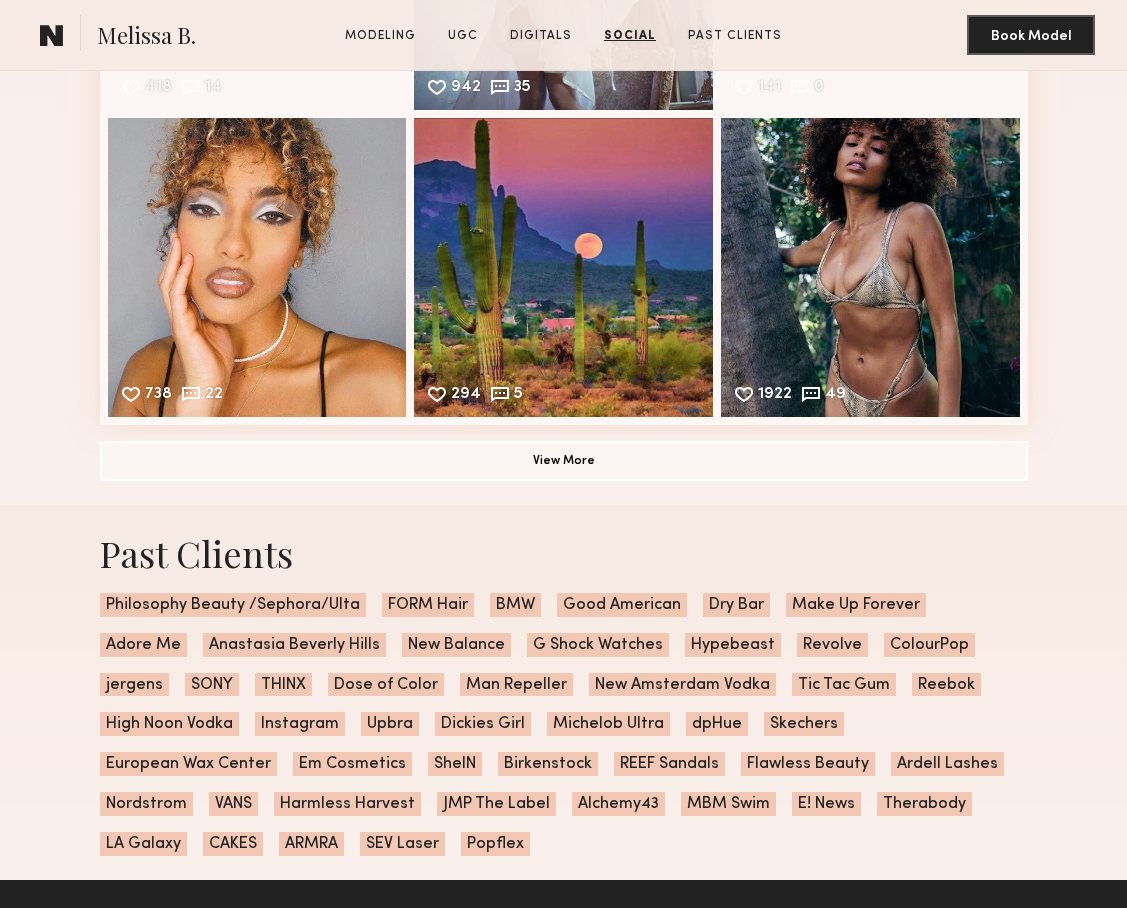 scroll, scrollTop: 6797, scrollLeft: 0, axis: vertical 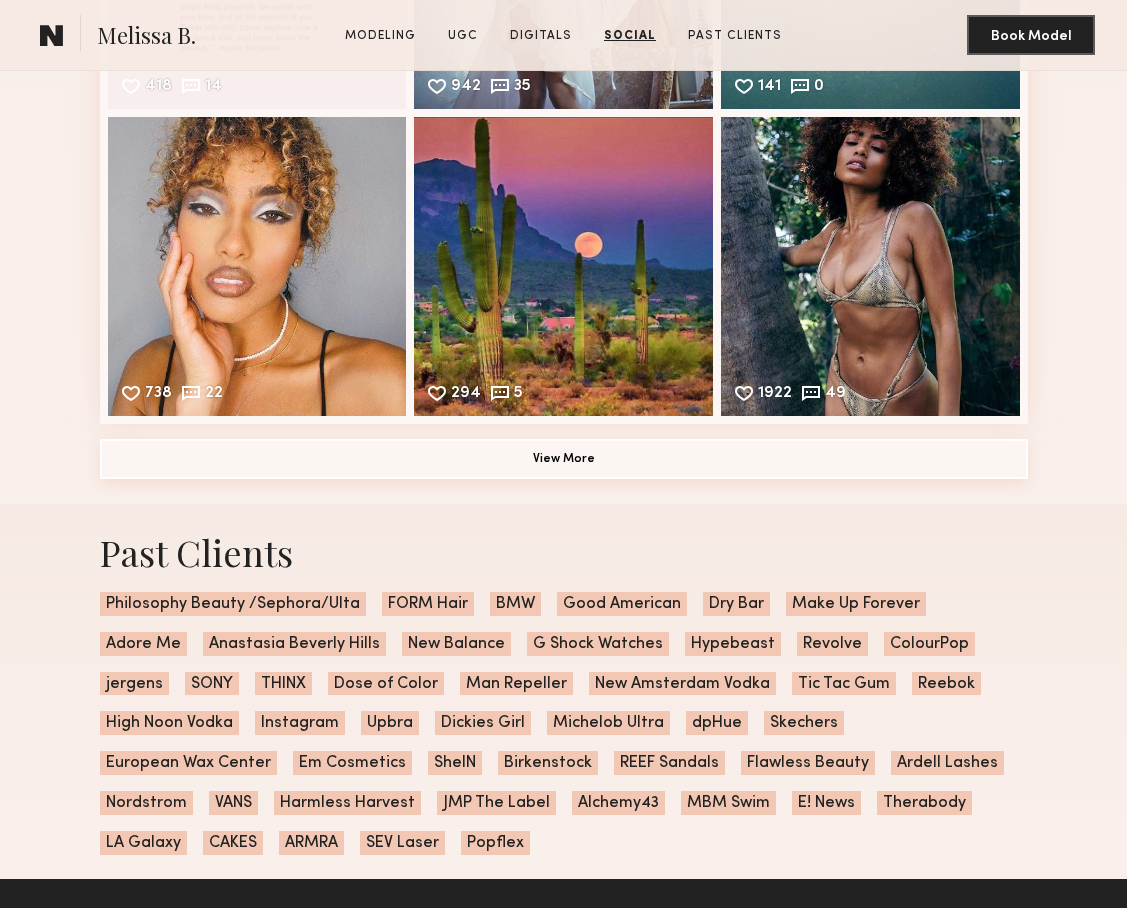 click on "View More" 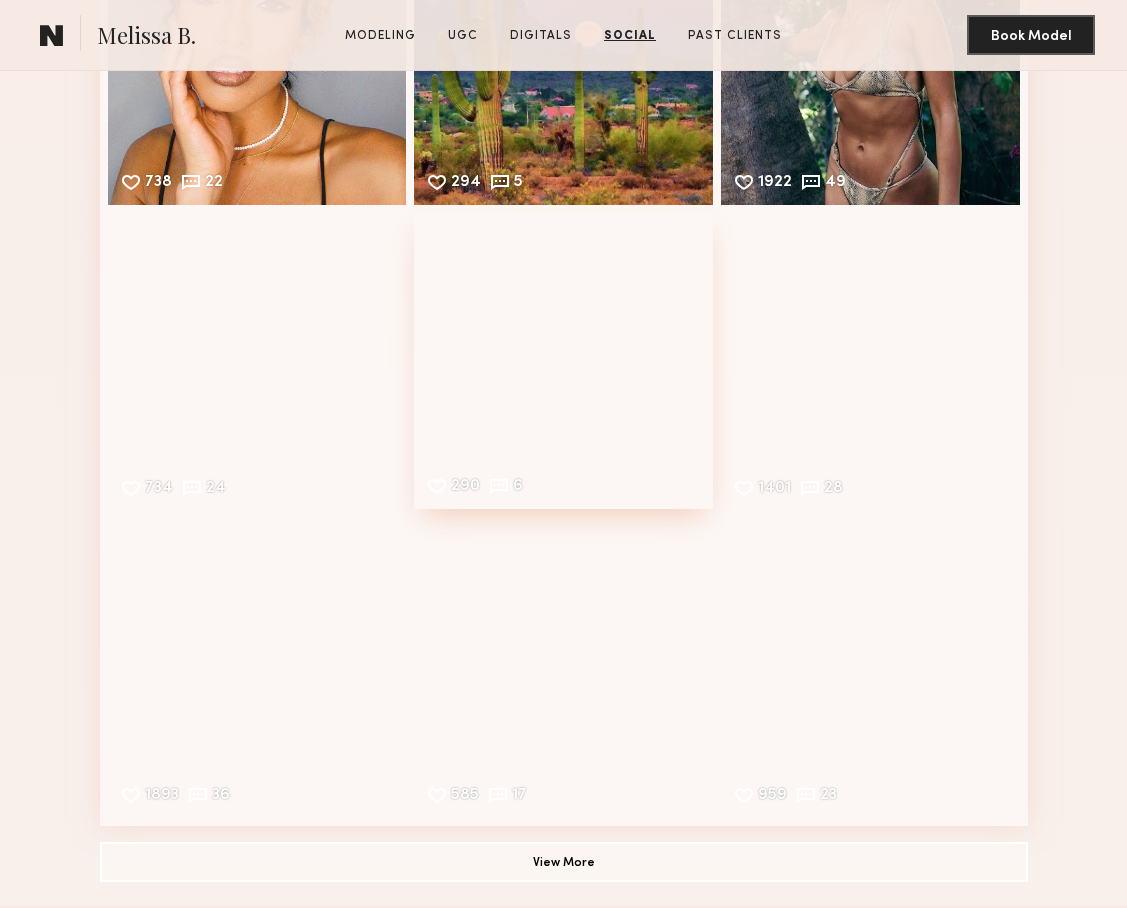 scroll, scrollTop: 7251, scrollLeft: 0, axis: vertical 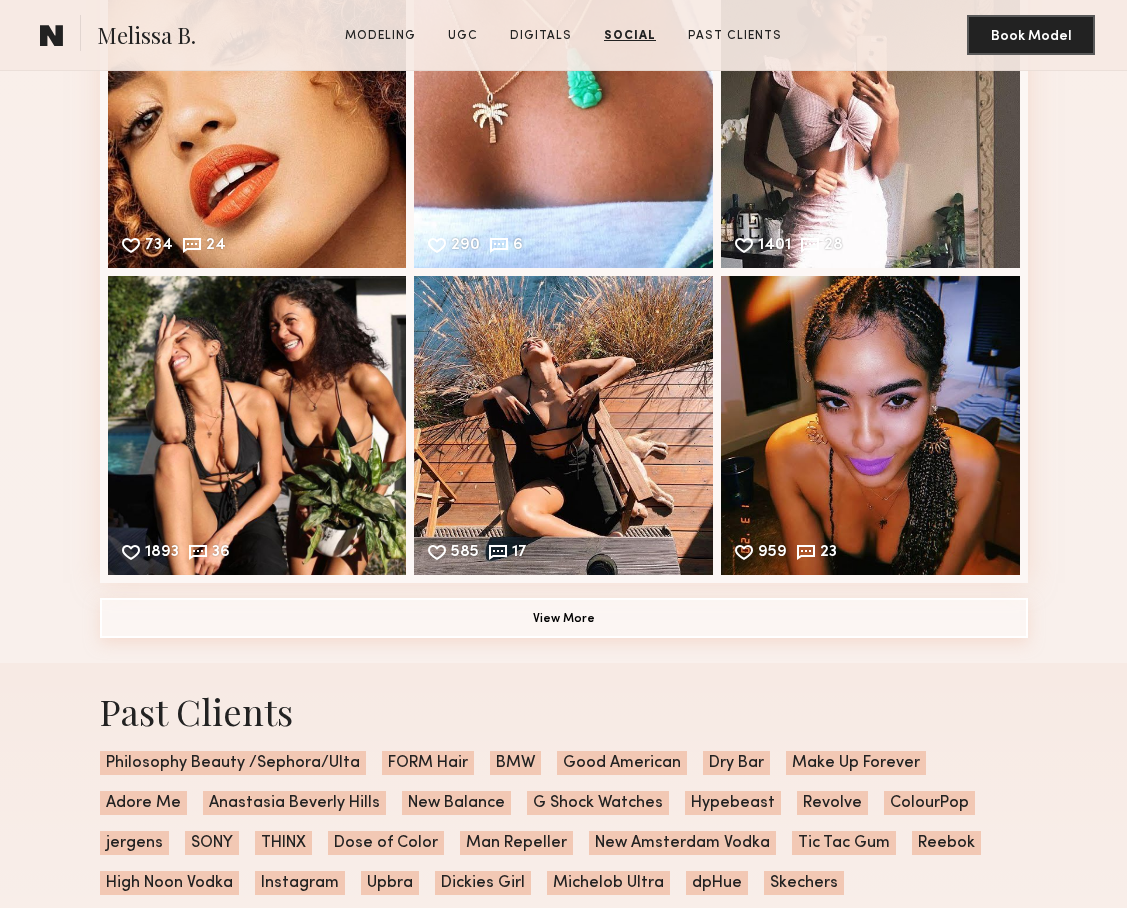 click on "View More" 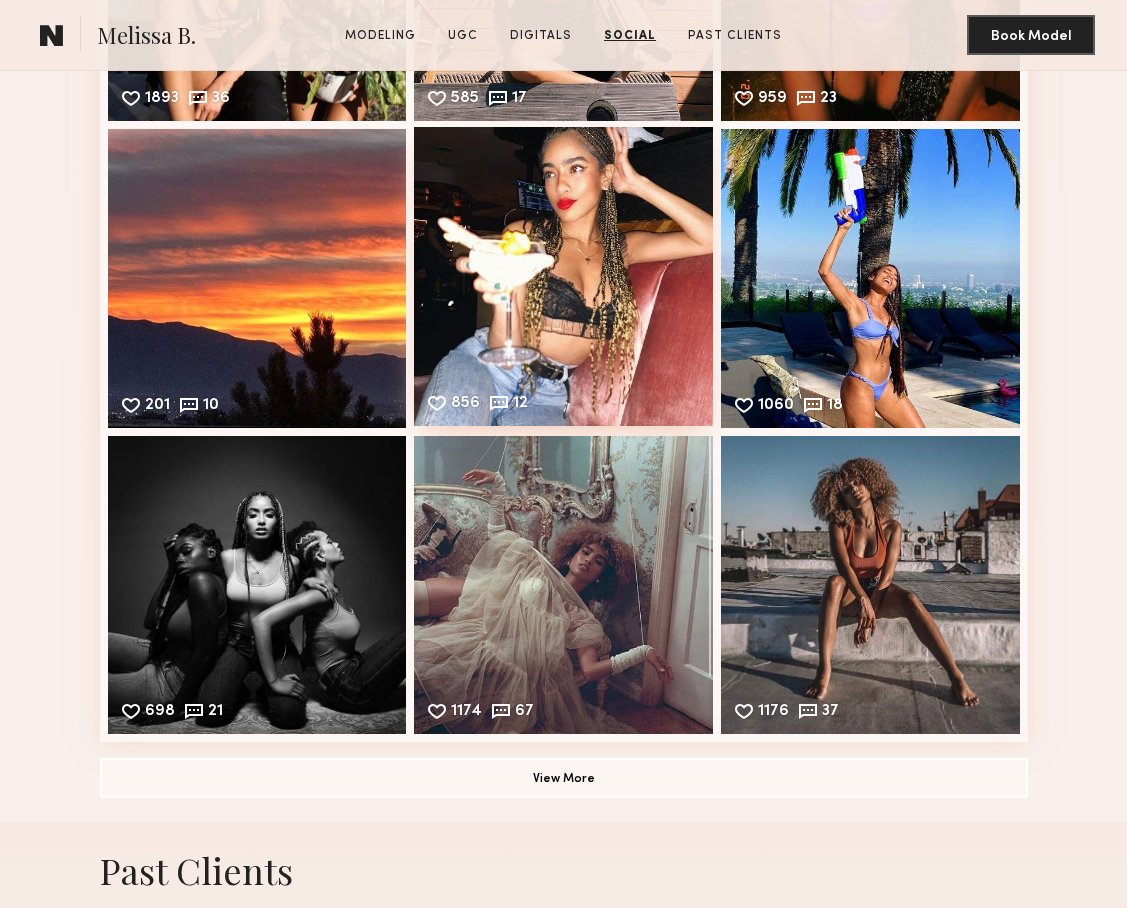 scroll, scrollTop: 7711, scrollLeft: 0, axis: vertical 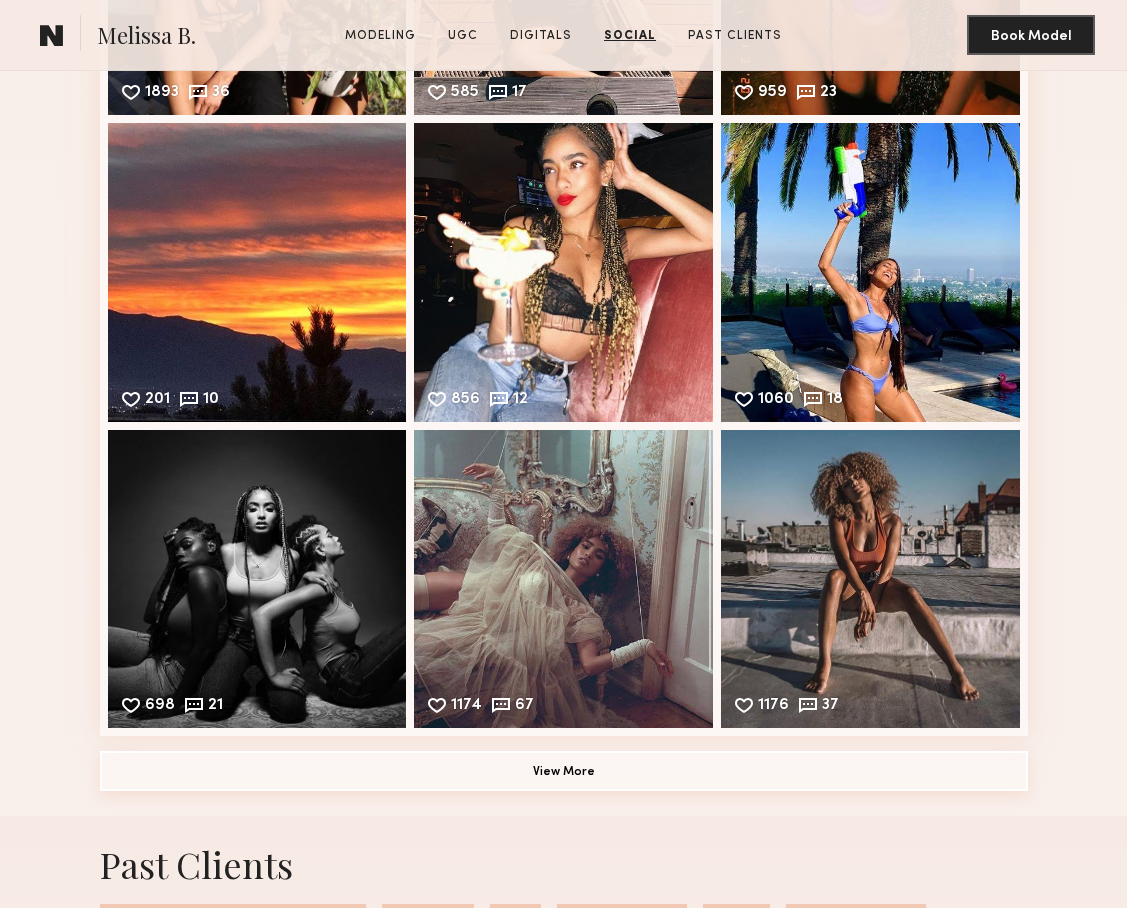 click on "View More" 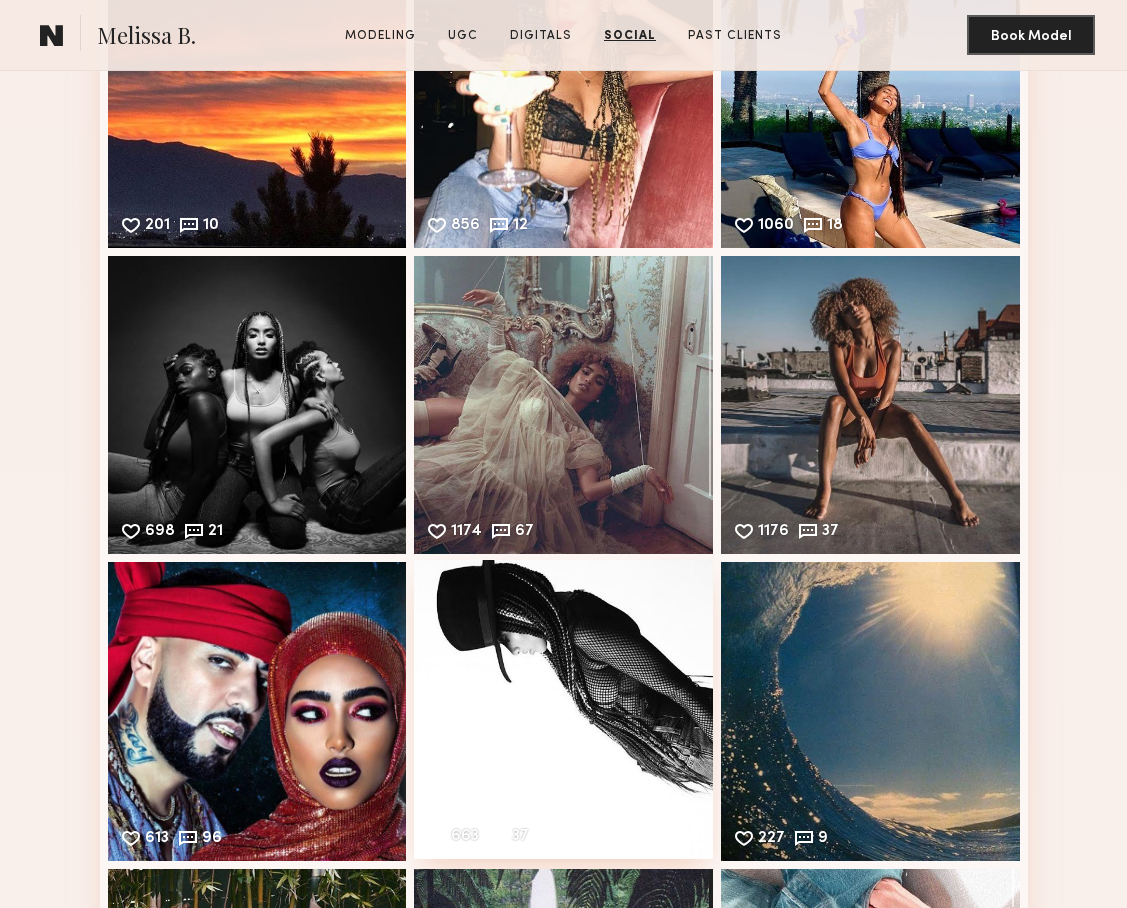 scroll, scrollTop: 8280, scrollLeft: 0, axis: vertical 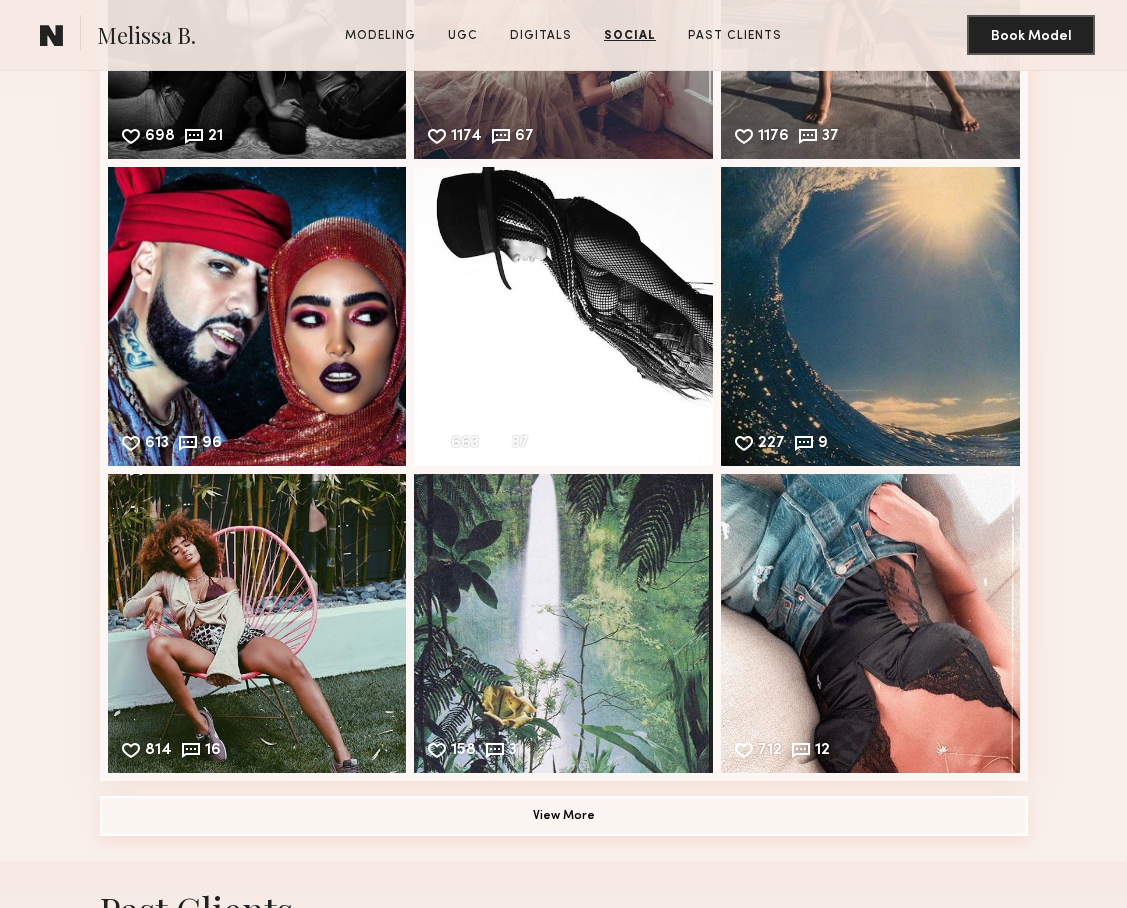 click on "View More" 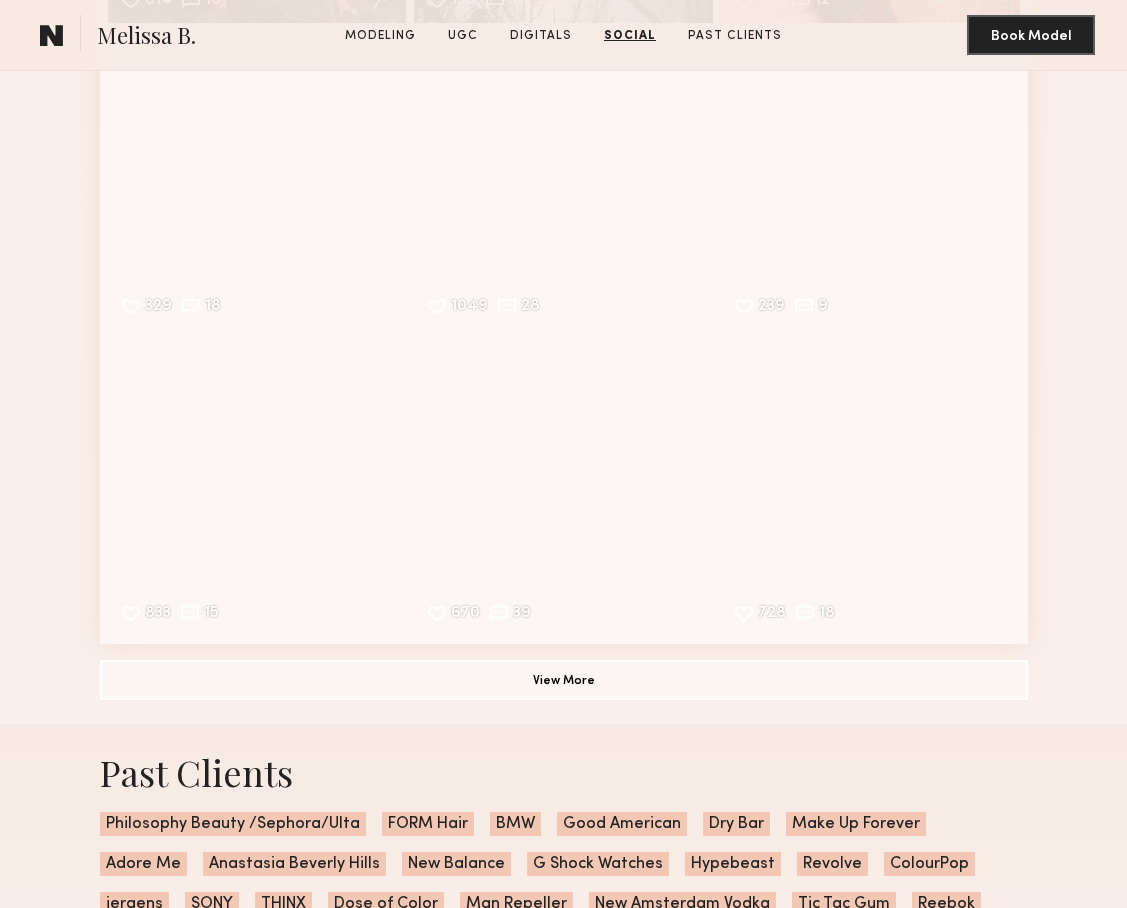 scroll, scrollTop: 9031, scrollLeft: 0, axis: vertical 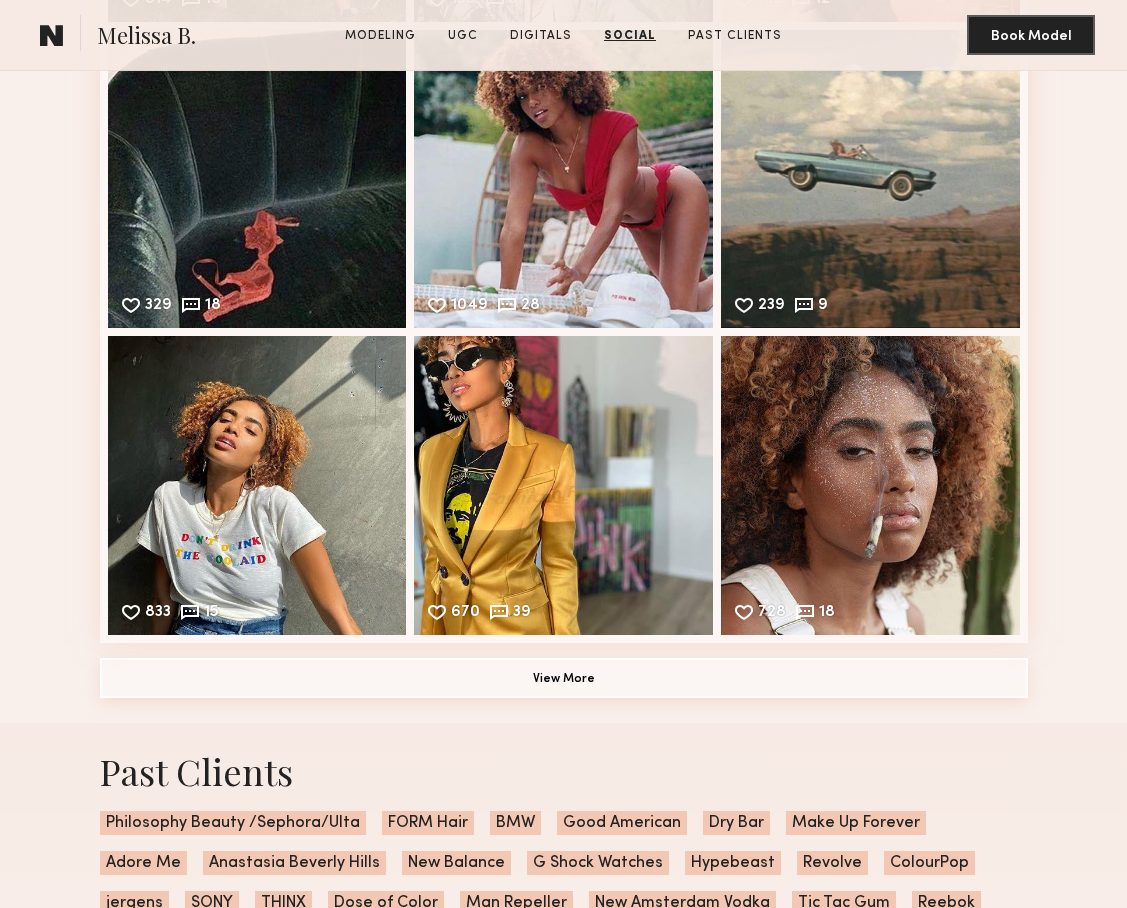 click on "View More" 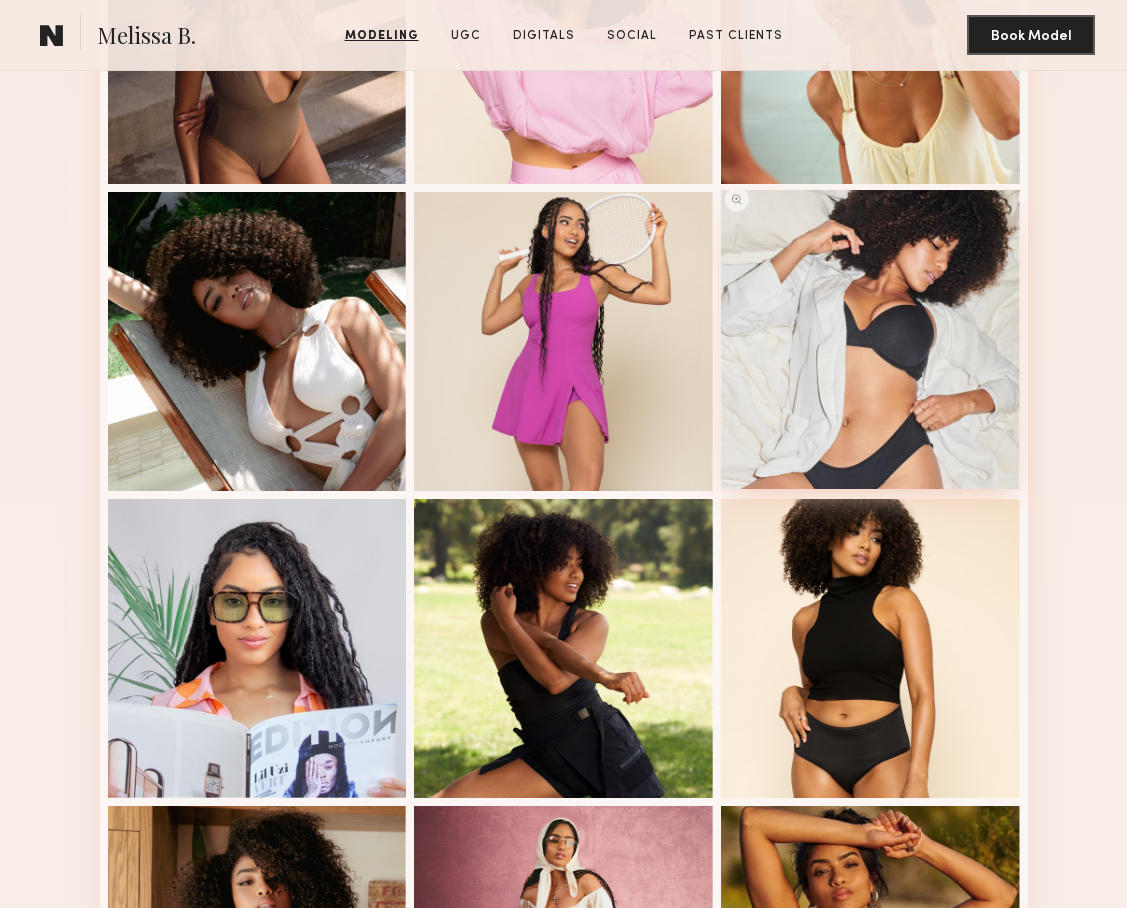 scroll, scrollTop: 971, scrollLeft: 0, axis: vertical 